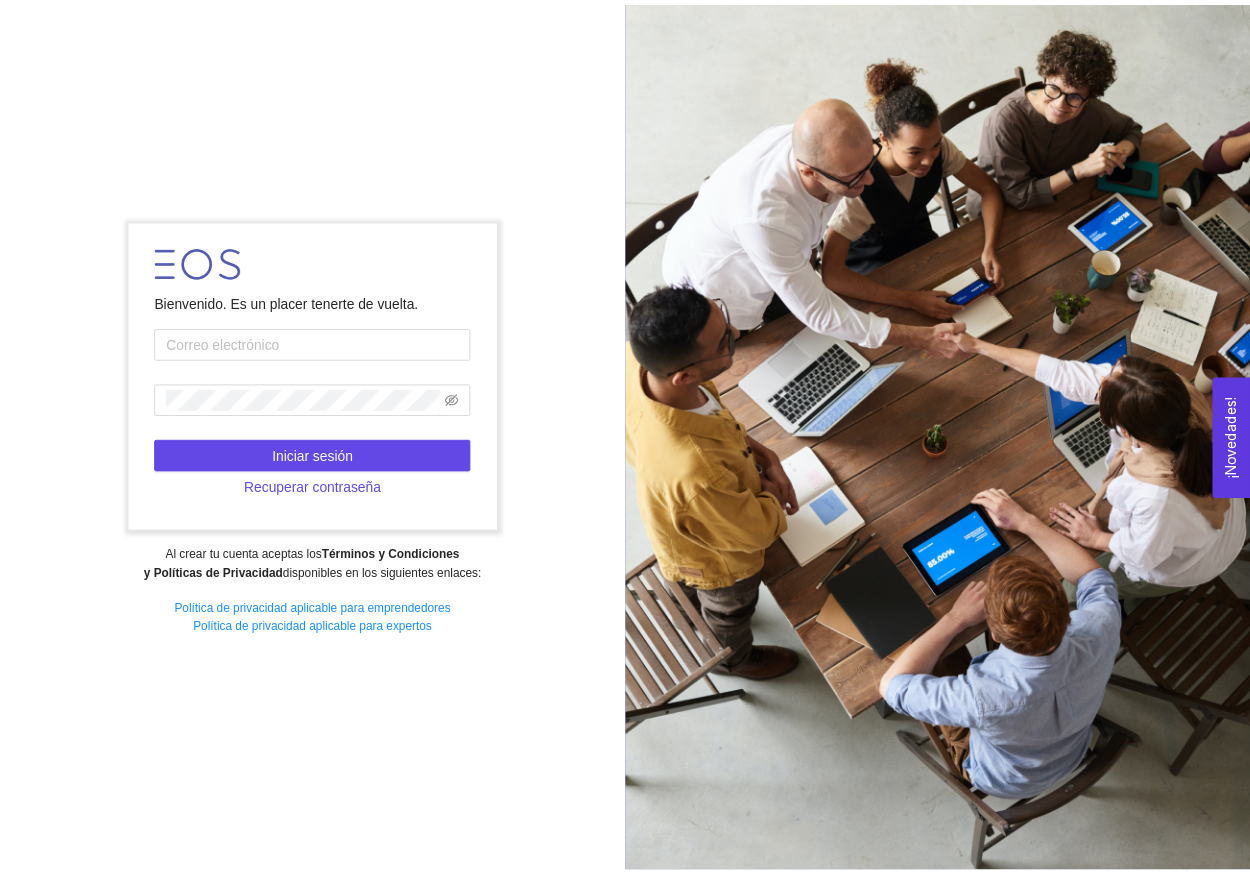 scroll, scrollTop: 0, scrollLeft: 0, axis: both 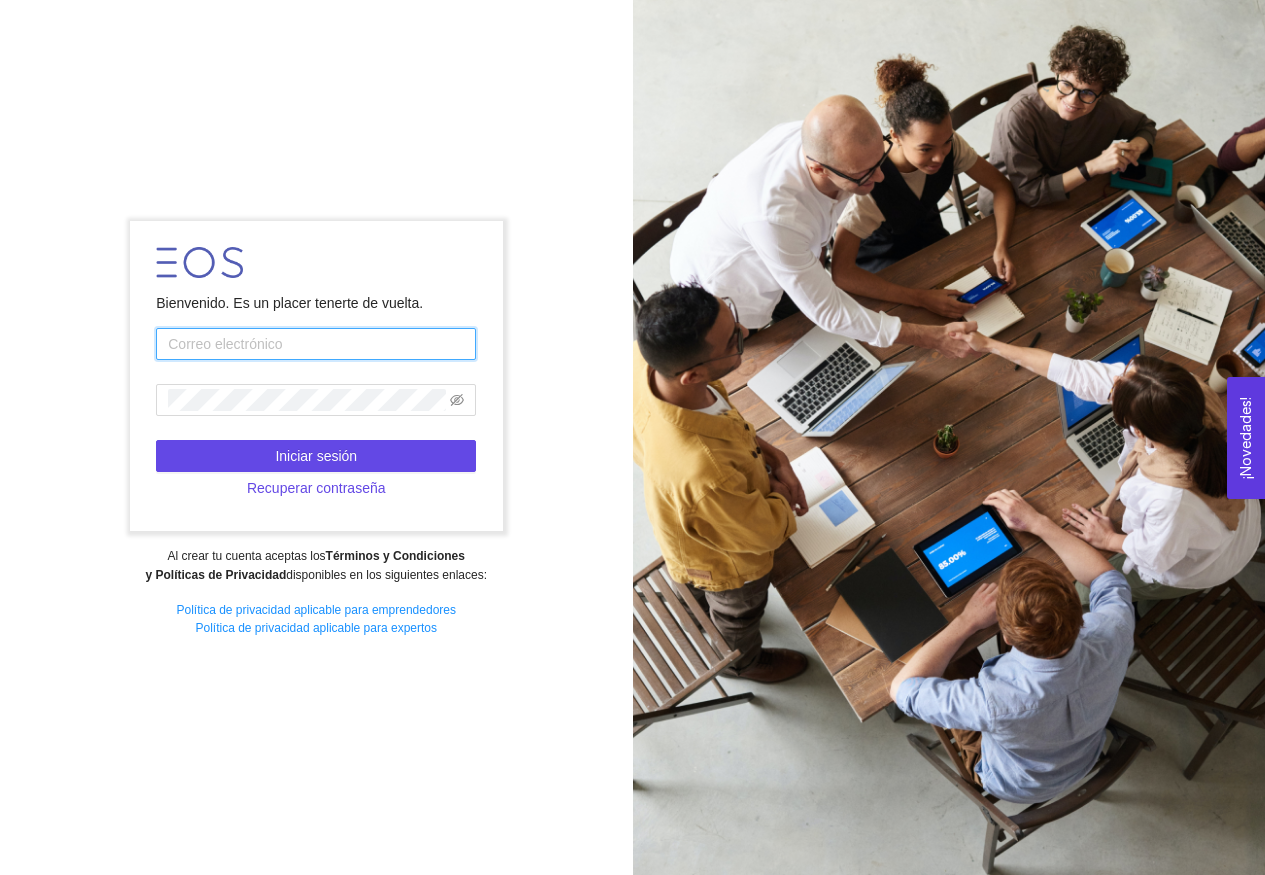 type on "[EMAIL]" 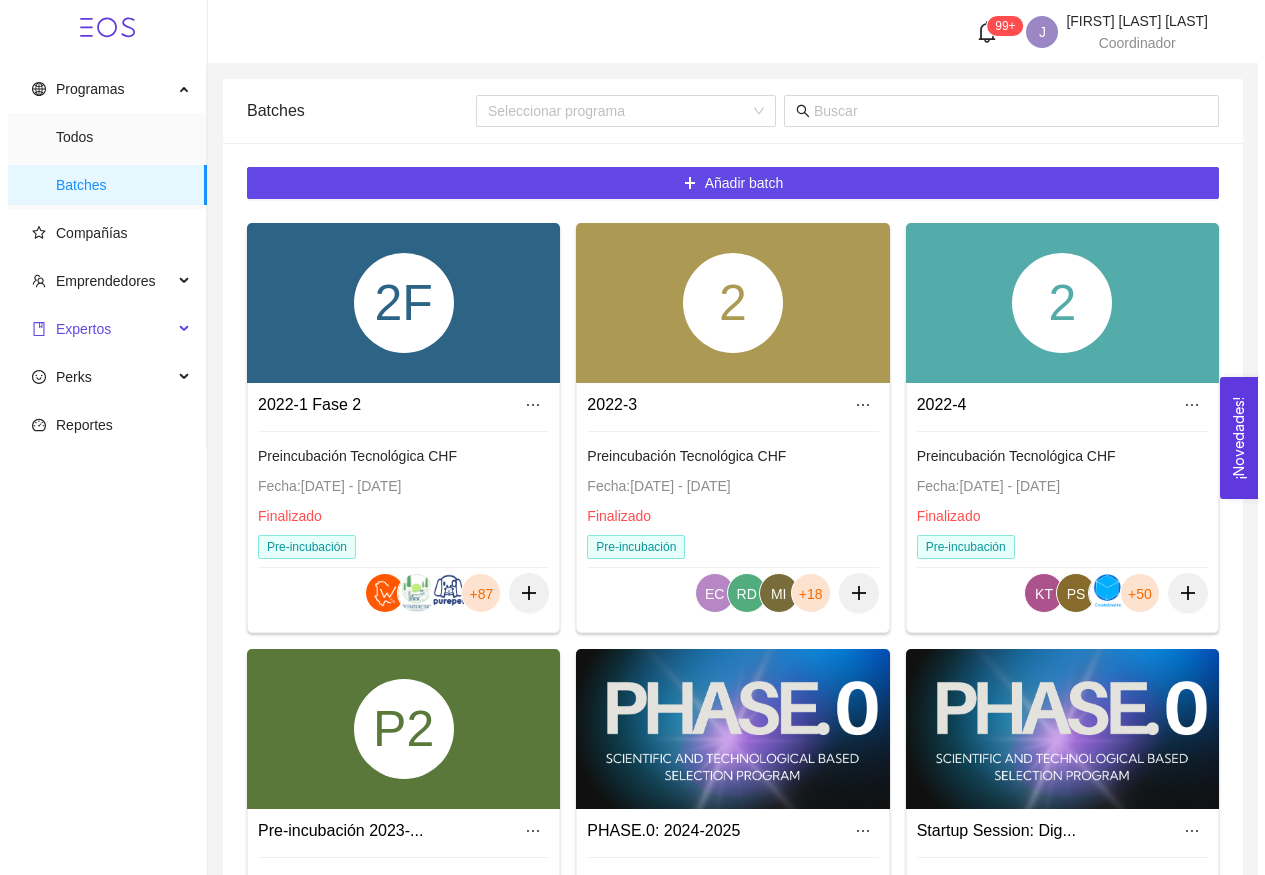 scroll, scrollTop: 0, scrollLeft: 0, axis: both 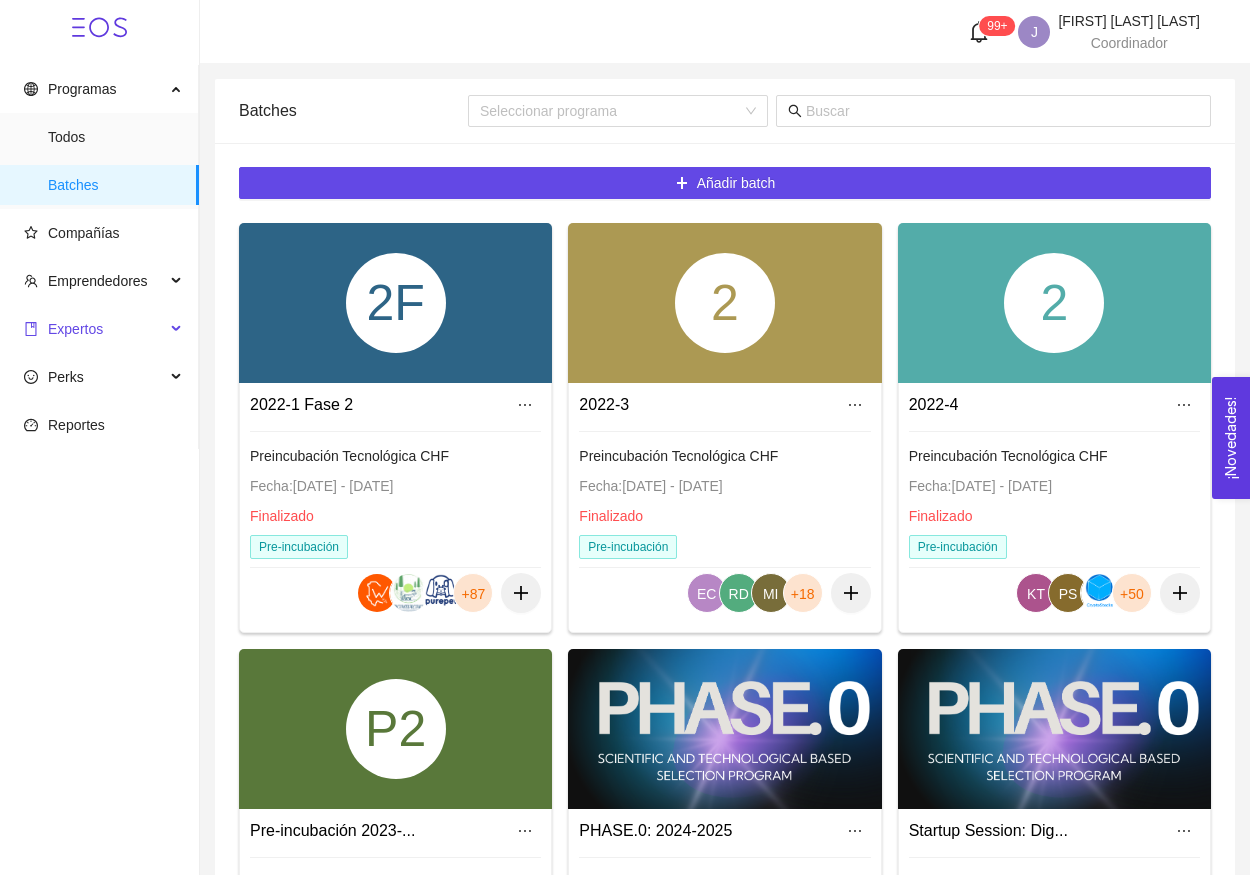 click on "Expertos" at bounding box center (94, 329) 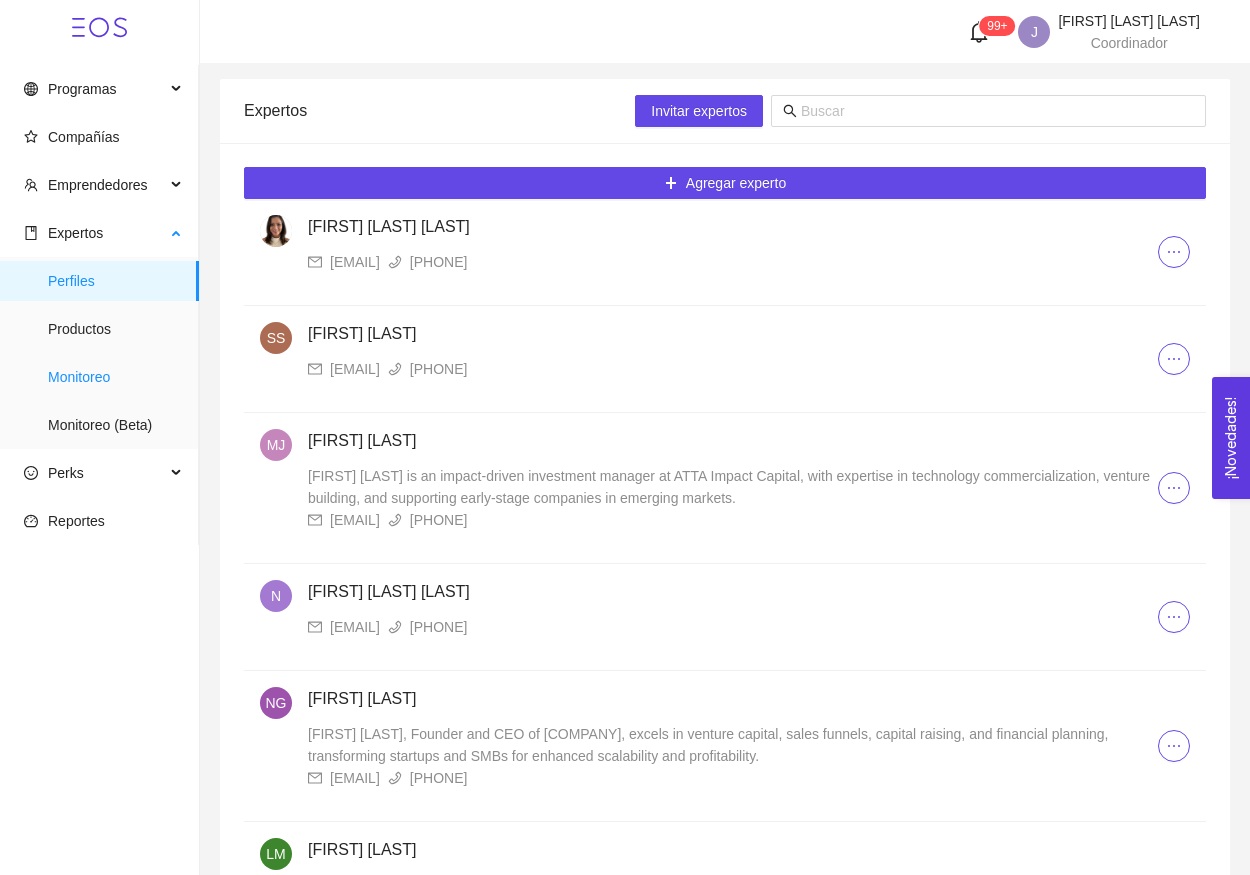 click on "Monitoreo" at bounding box center [115, 377] 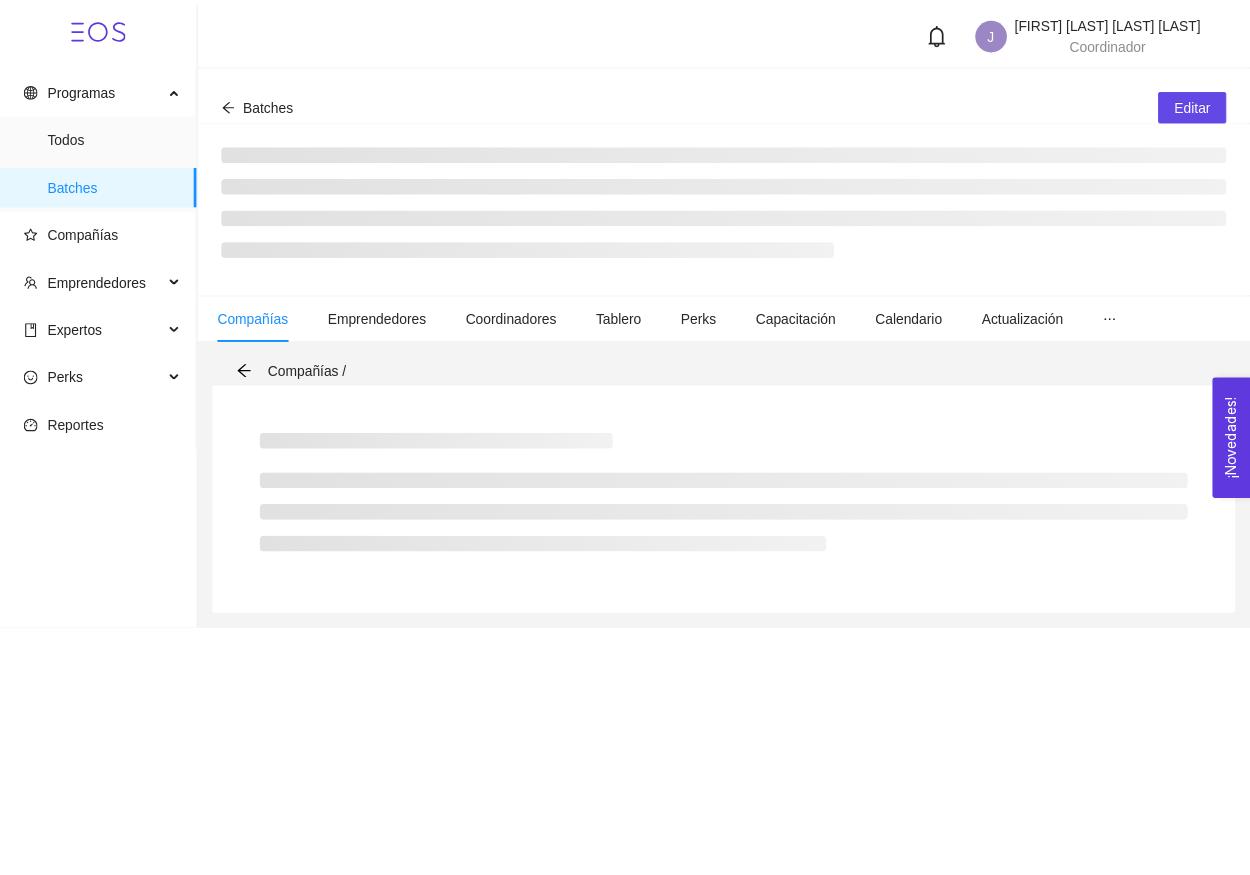 scroll, scrollTop: 0, scrollLeft: 0, axis: both 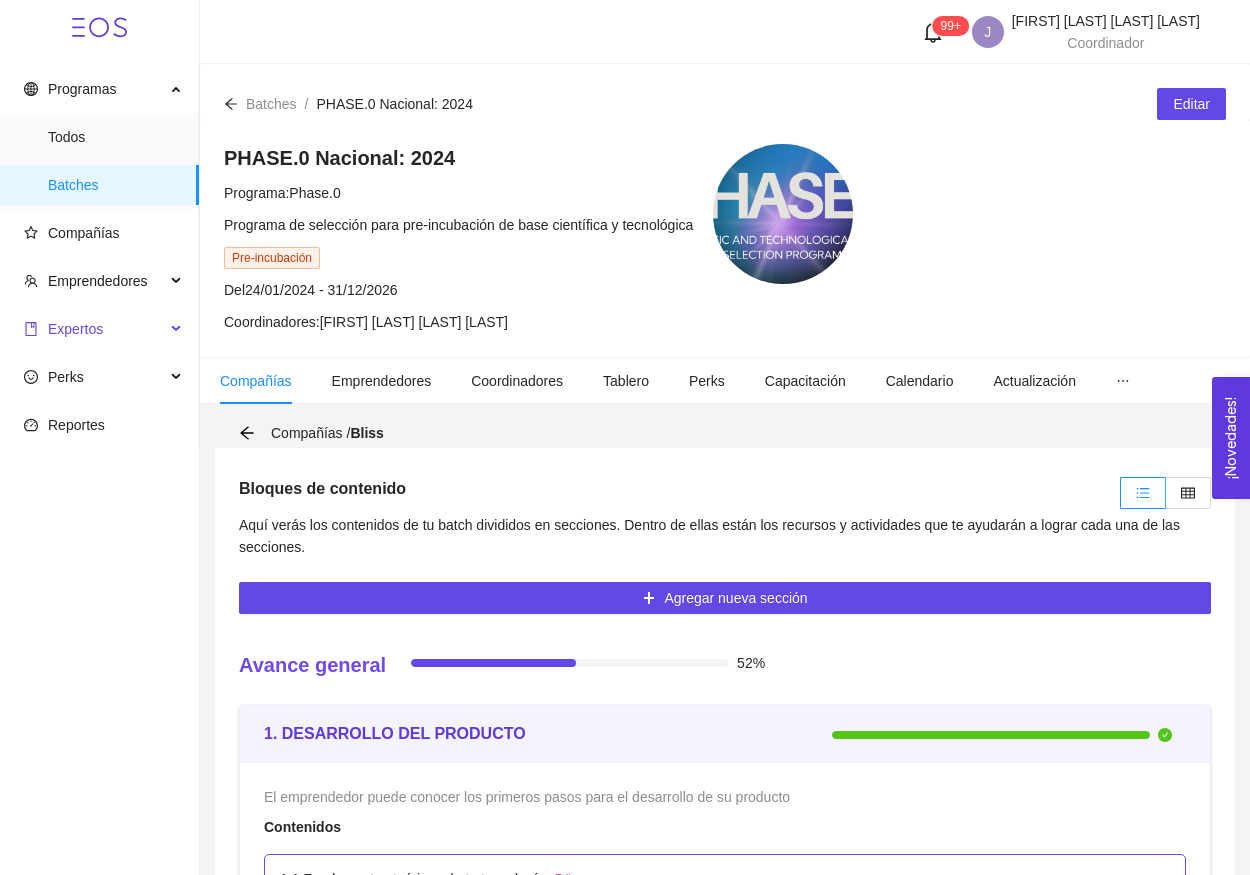 click on "Expertos" at bounding box center (94, 329) 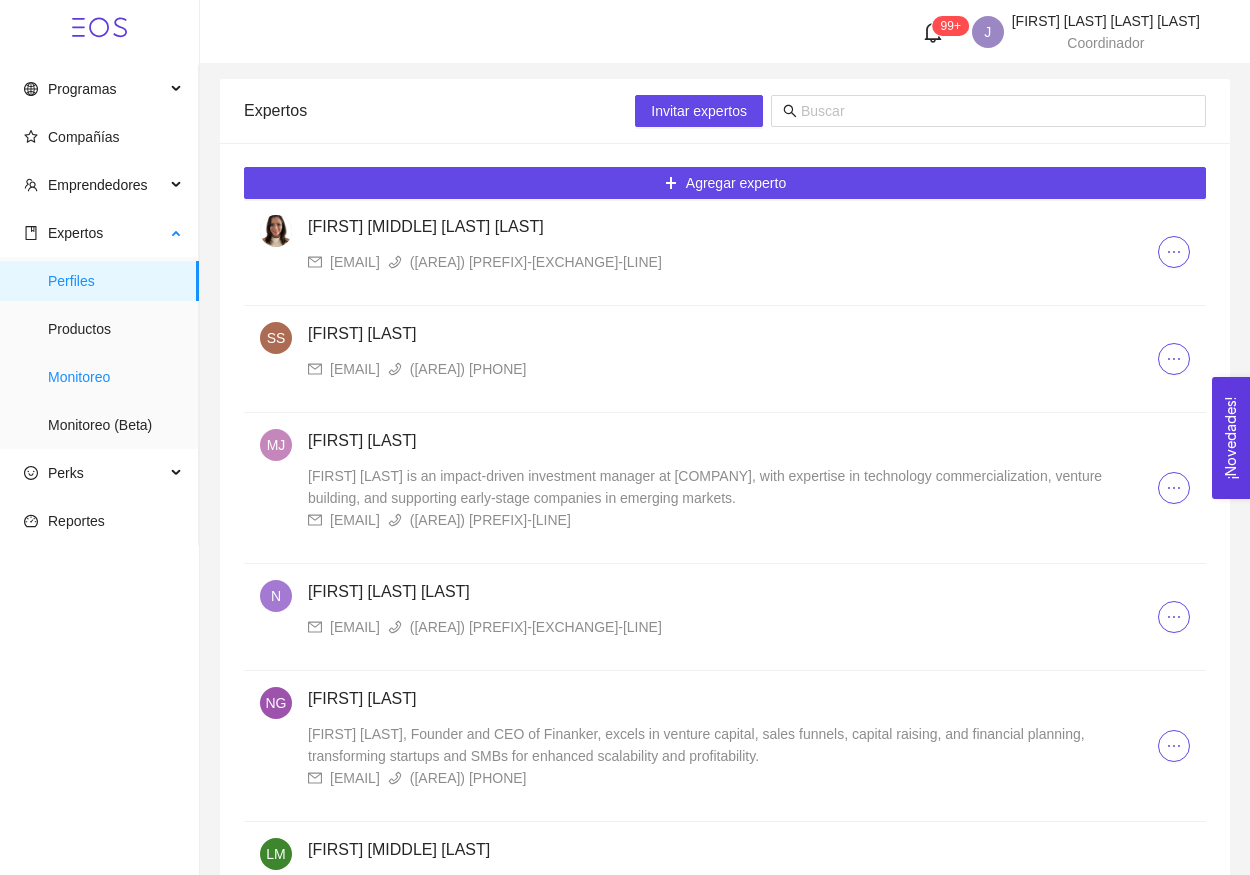 click on "Monitoreo" at bounding box center (115, 377) 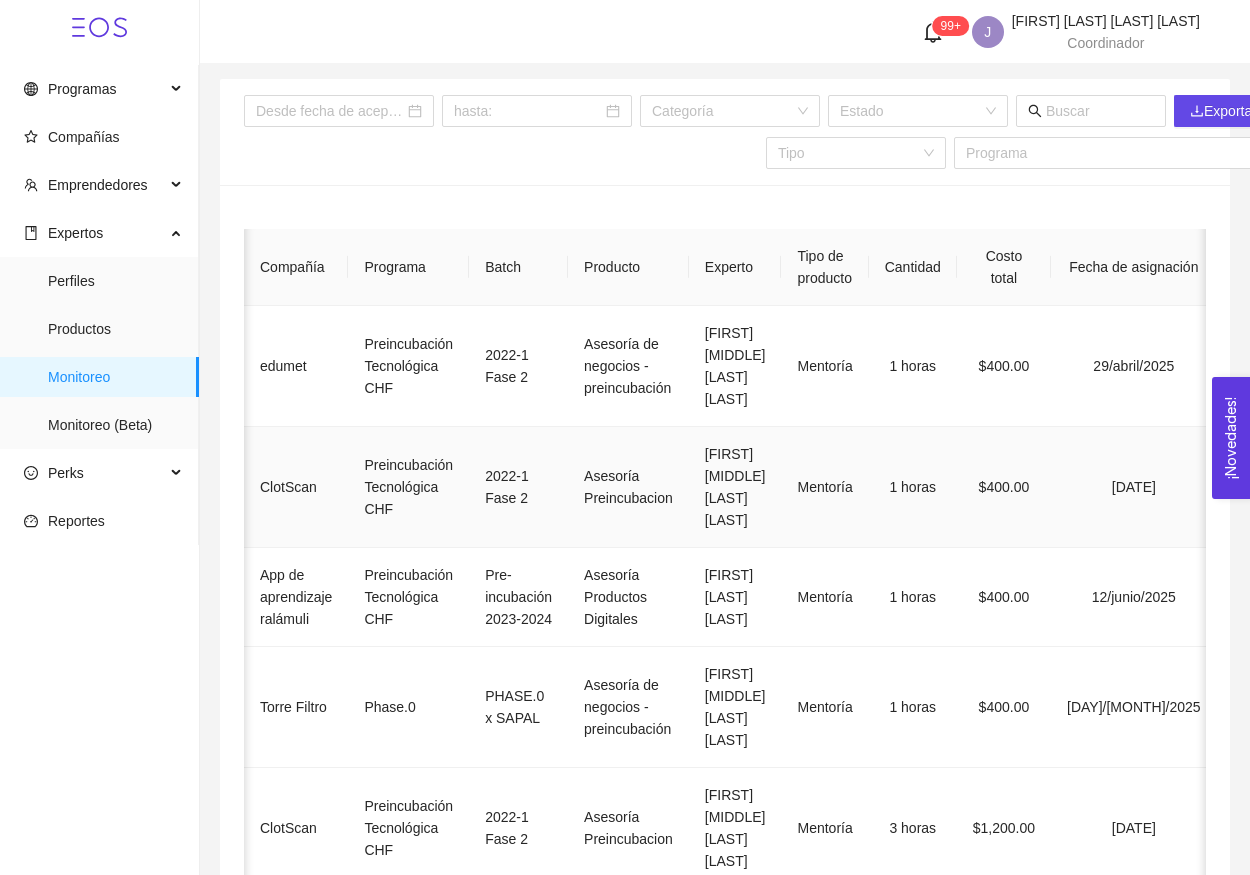 scroll, scrollTop: 0, scrollLeft: 13, axis: horizontal 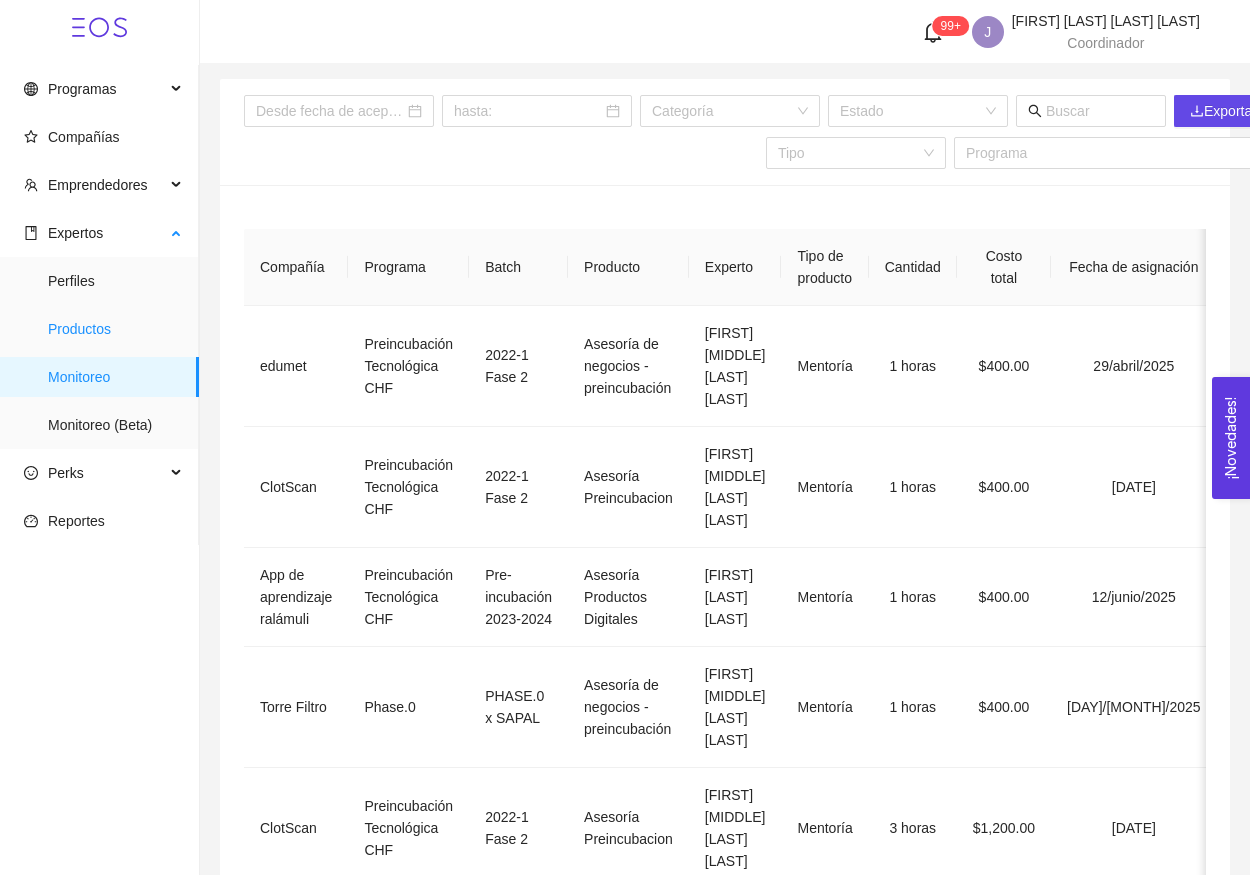 click on "Productos" at bounding box center [115, 329] 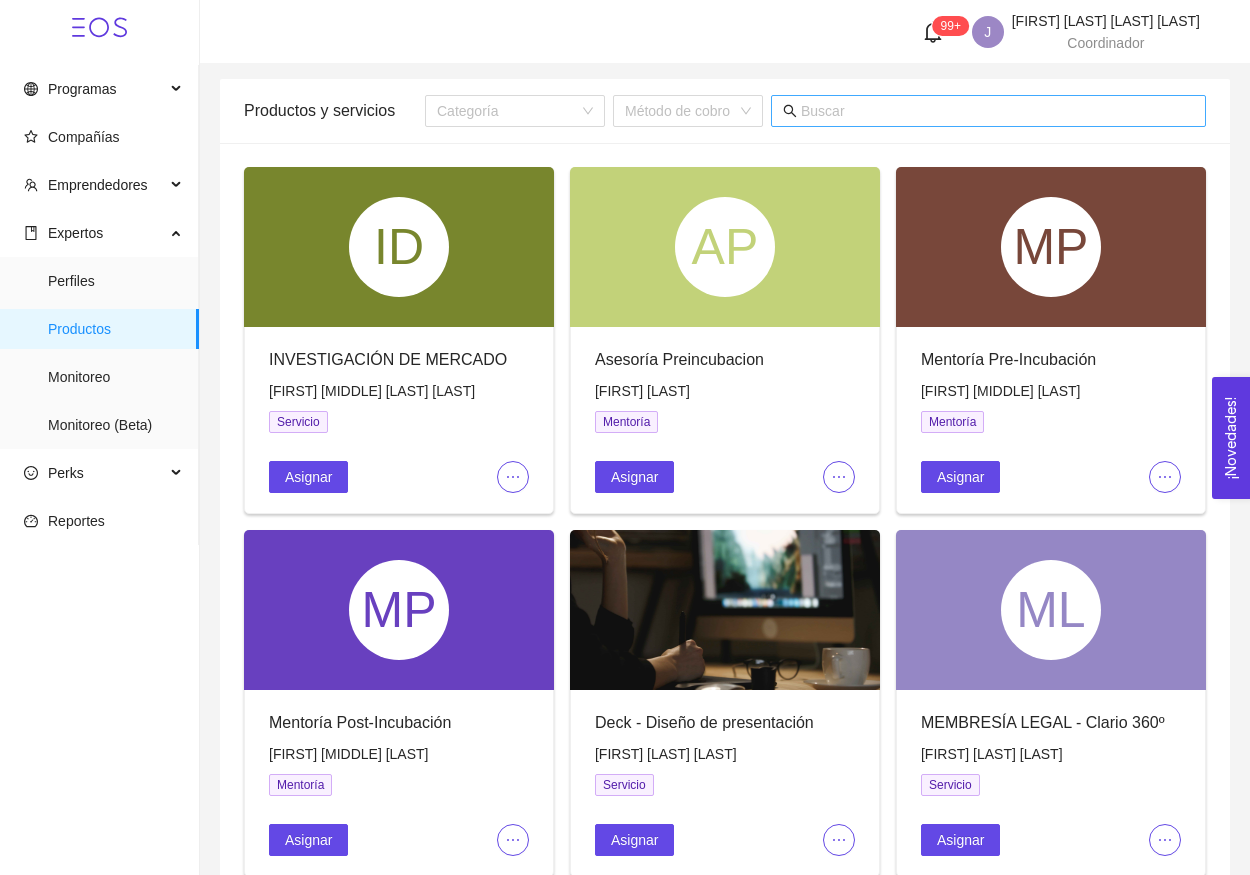 click at bounding box center (997, 111) 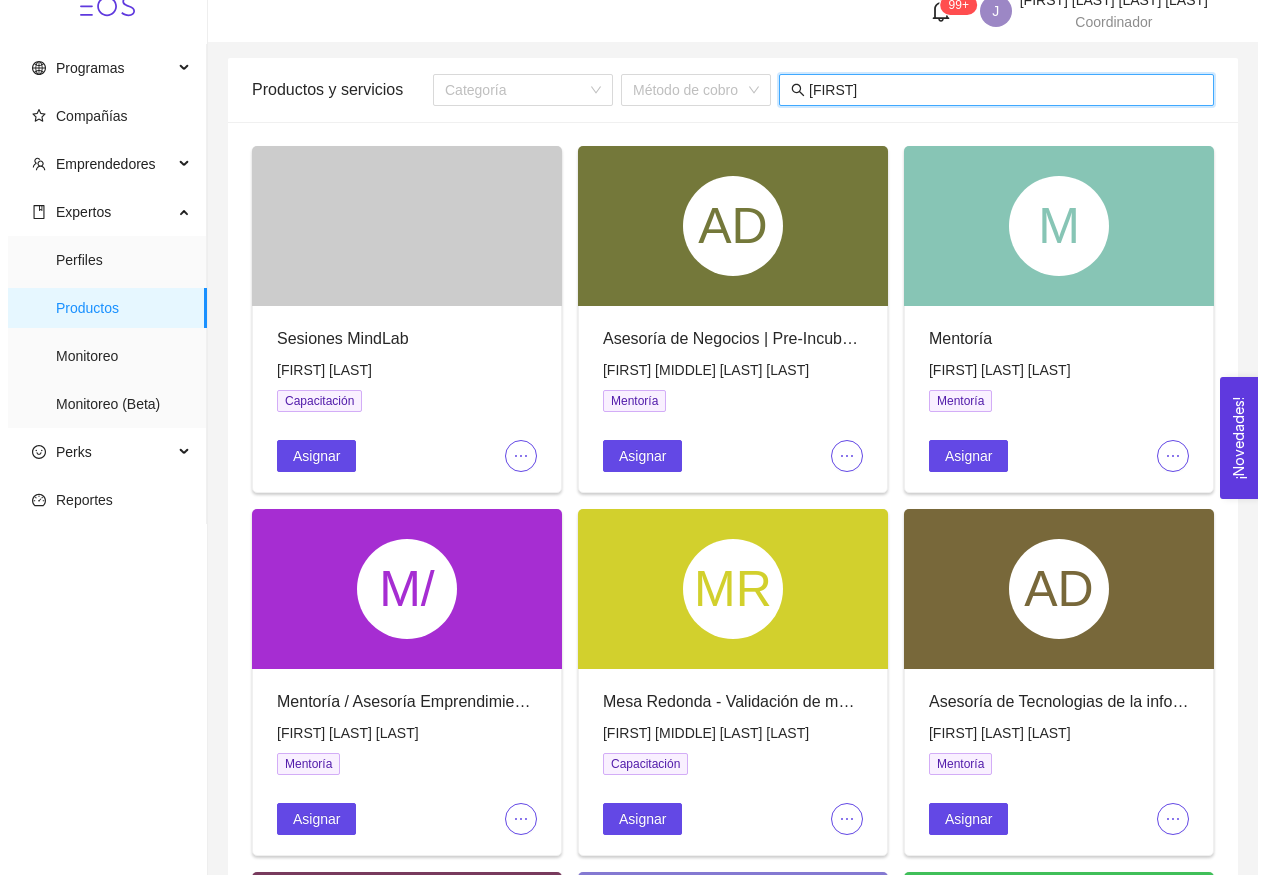 scroll, scrollTop: 23, scrollLeft: 0, axis: vertical 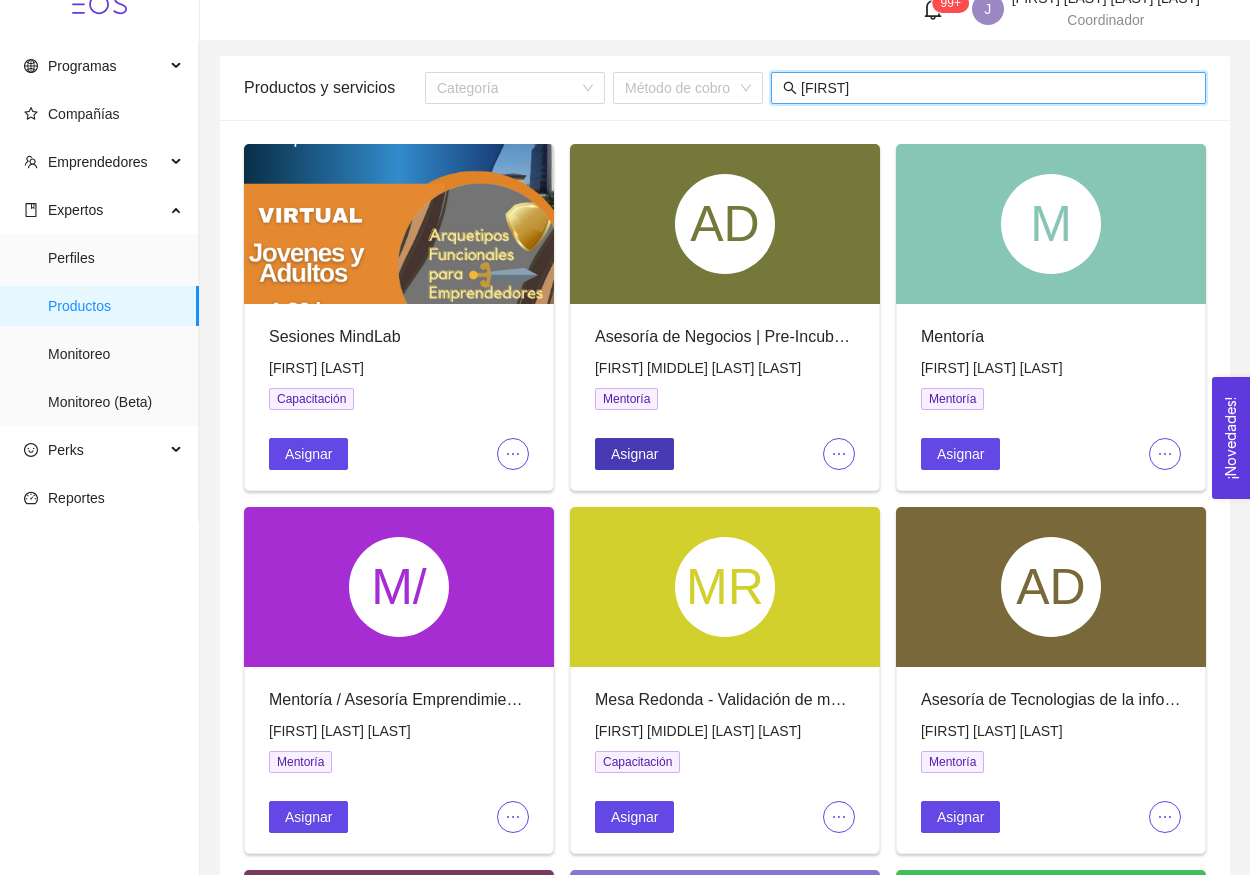 type on "[FIRST]" 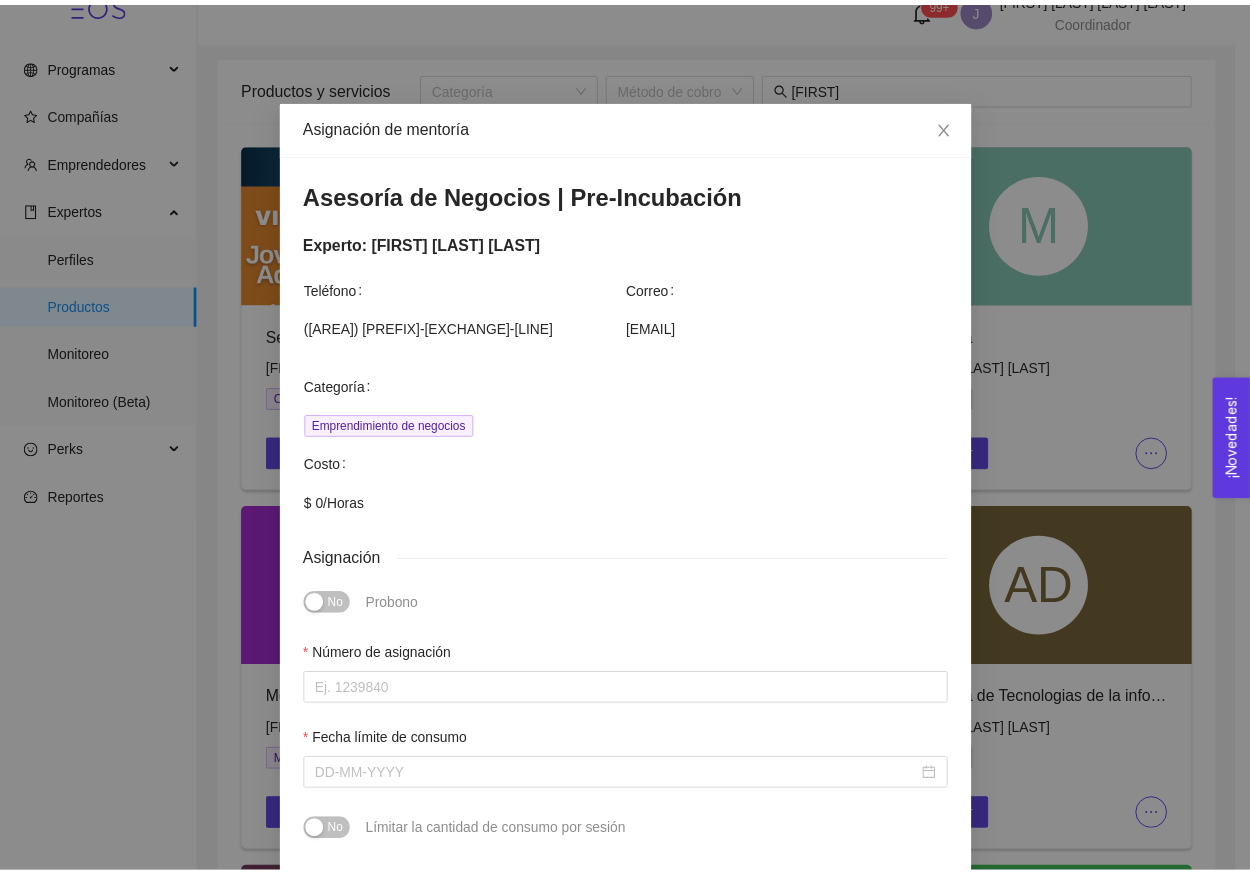scroll, scrollTop: 1, scrollLeft: 0, axis: vertical 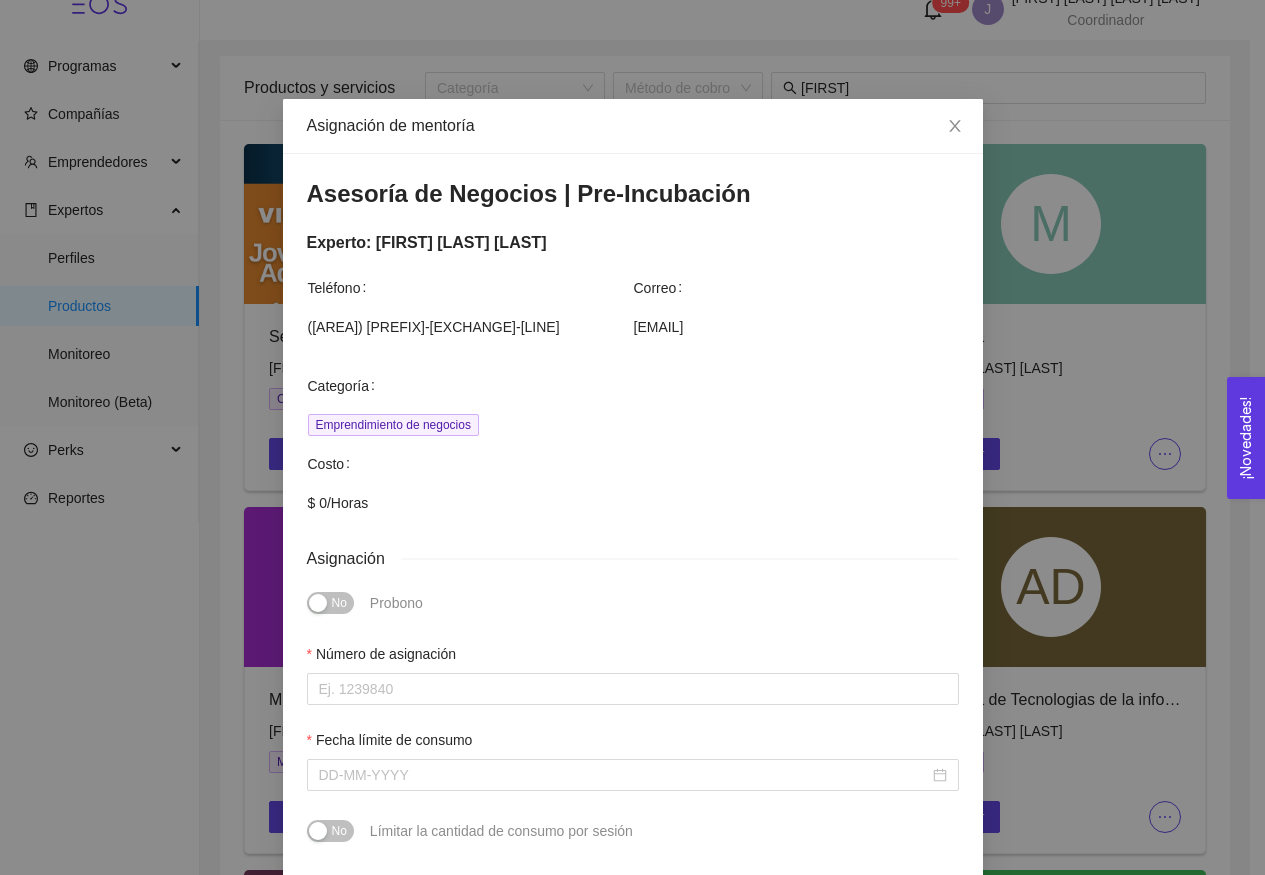 click on "Asignación de mentoría Asesoría de Negocios | Pre-Incubación Experto: [FIRST] [LAST] Teléfono Correo ([AREA]) [PHONE] [EMAIL] Categoría Emprendimiento de negocios Costo $ 0 / Horas Asignación No Probono Número de asignación Fecha límite de consumo No Límitar la cantidad de consumo por sesión Compañías Programa Seleccionar programa Batch Seleccionar batch Para seleccionar un batch debes seleccionar un programa primero Compañías Selecciona las compañías Para seleccionar las compañías debes seleccionar un batch primero Resumen final Total de horas 0 Costo total $0.00 Cancelar Asignar" at bounding box center (632, 437) 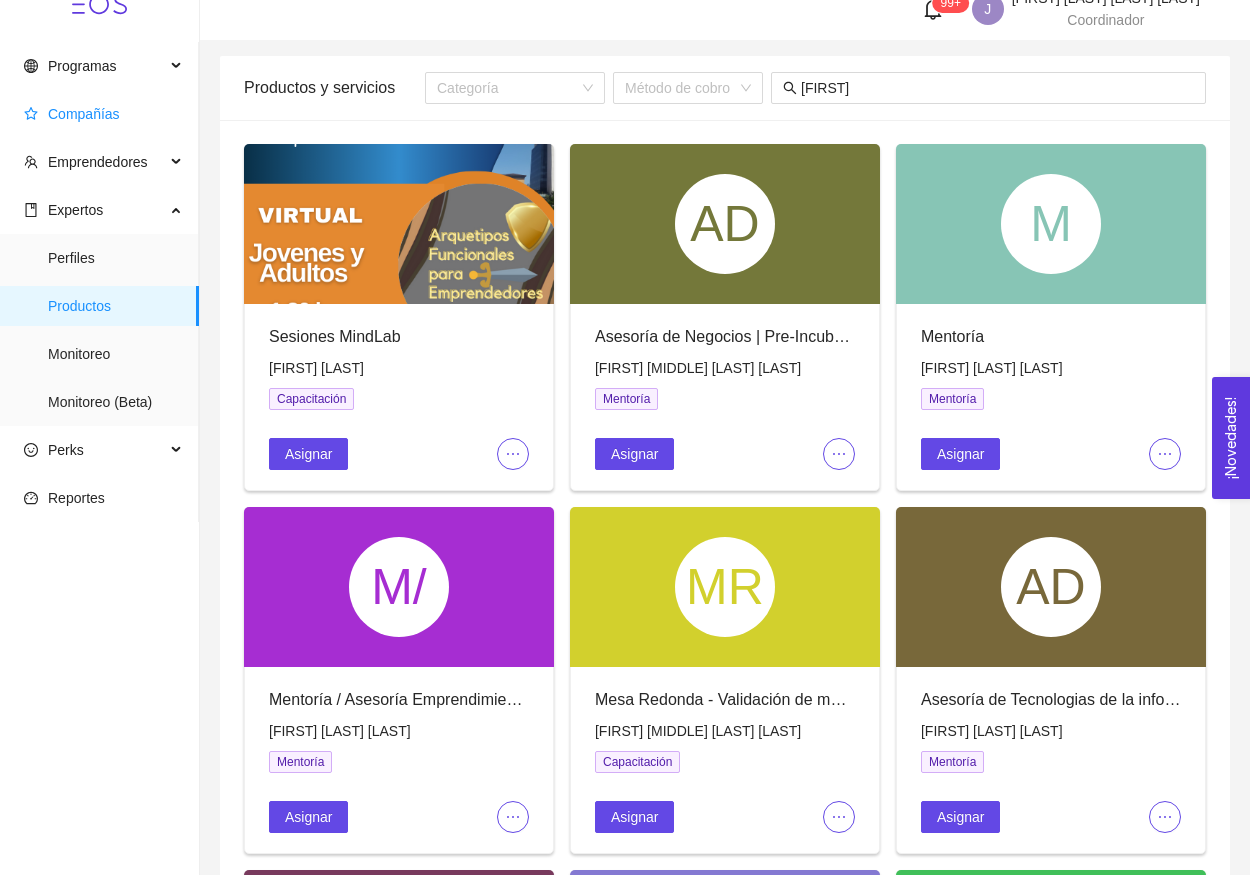 click on "Compañías" at bounding box center (103, 114) 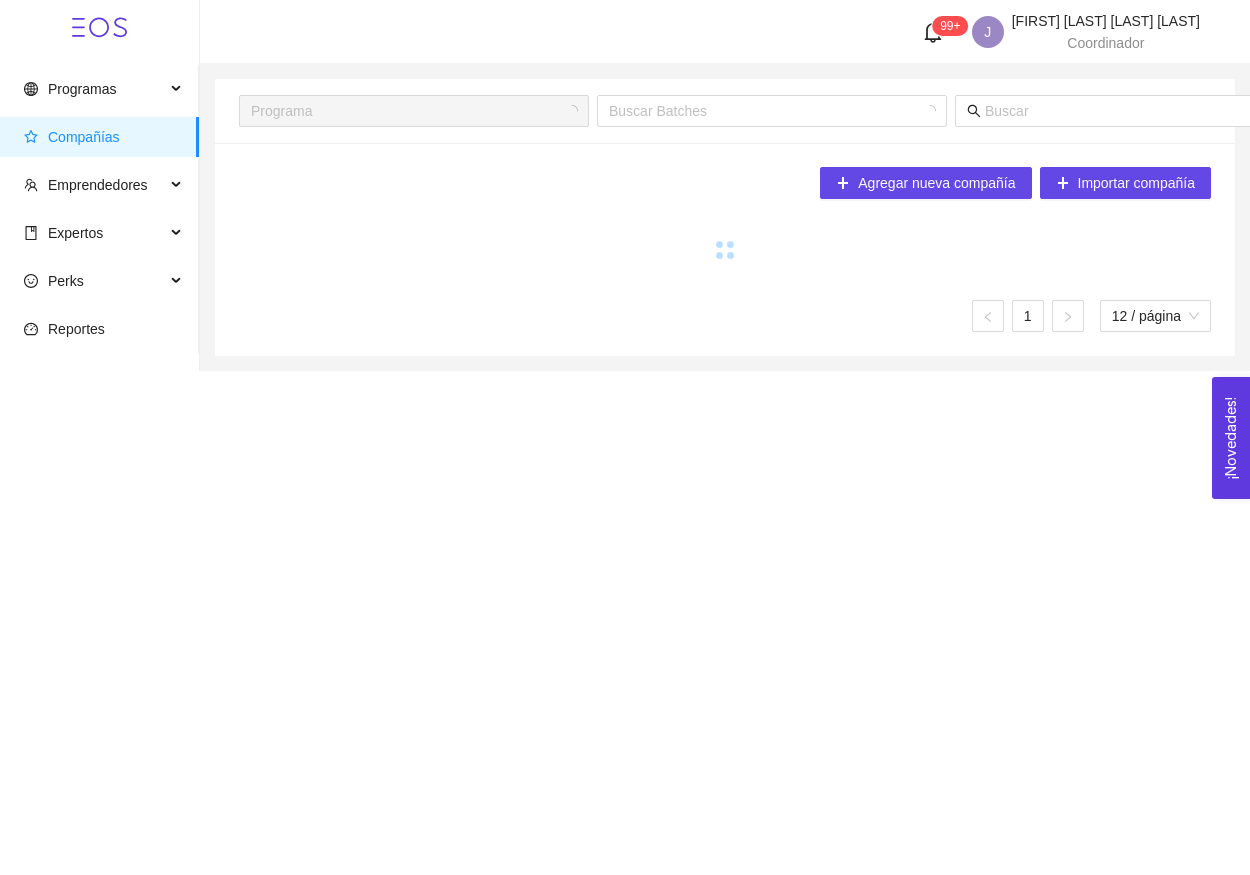 scroll, scrollTop: 0, scrollLeft: 0, axis: both 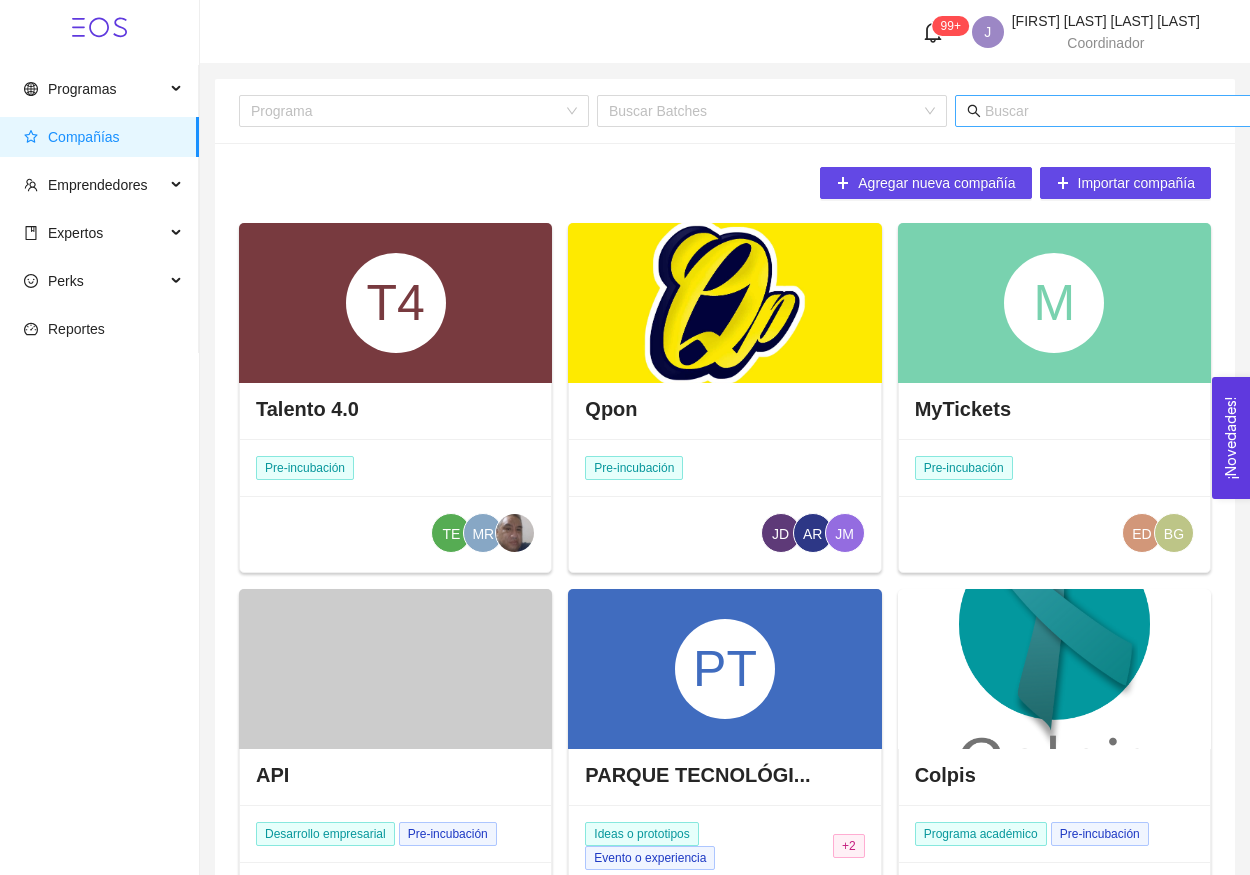 click at bounding box center [1181, 111] 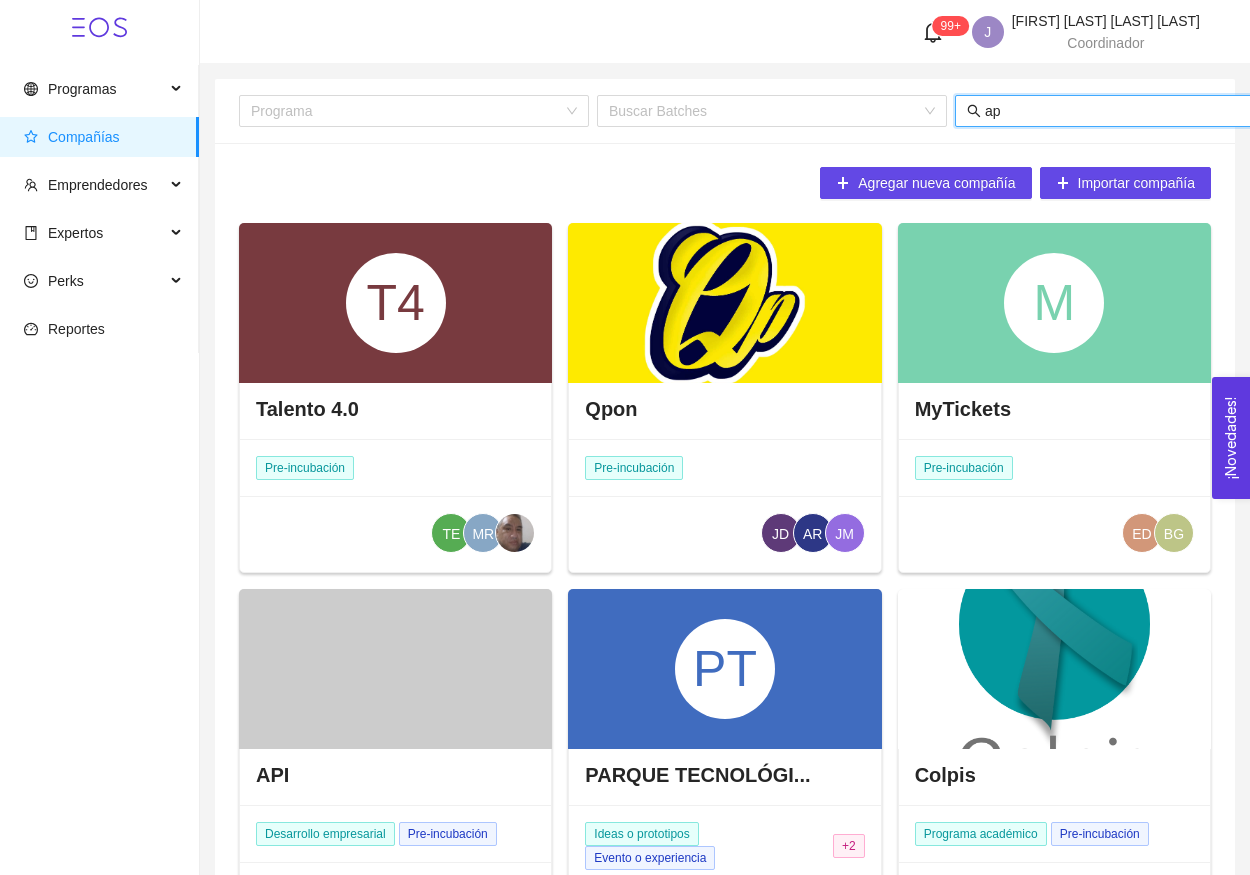 type on "api" 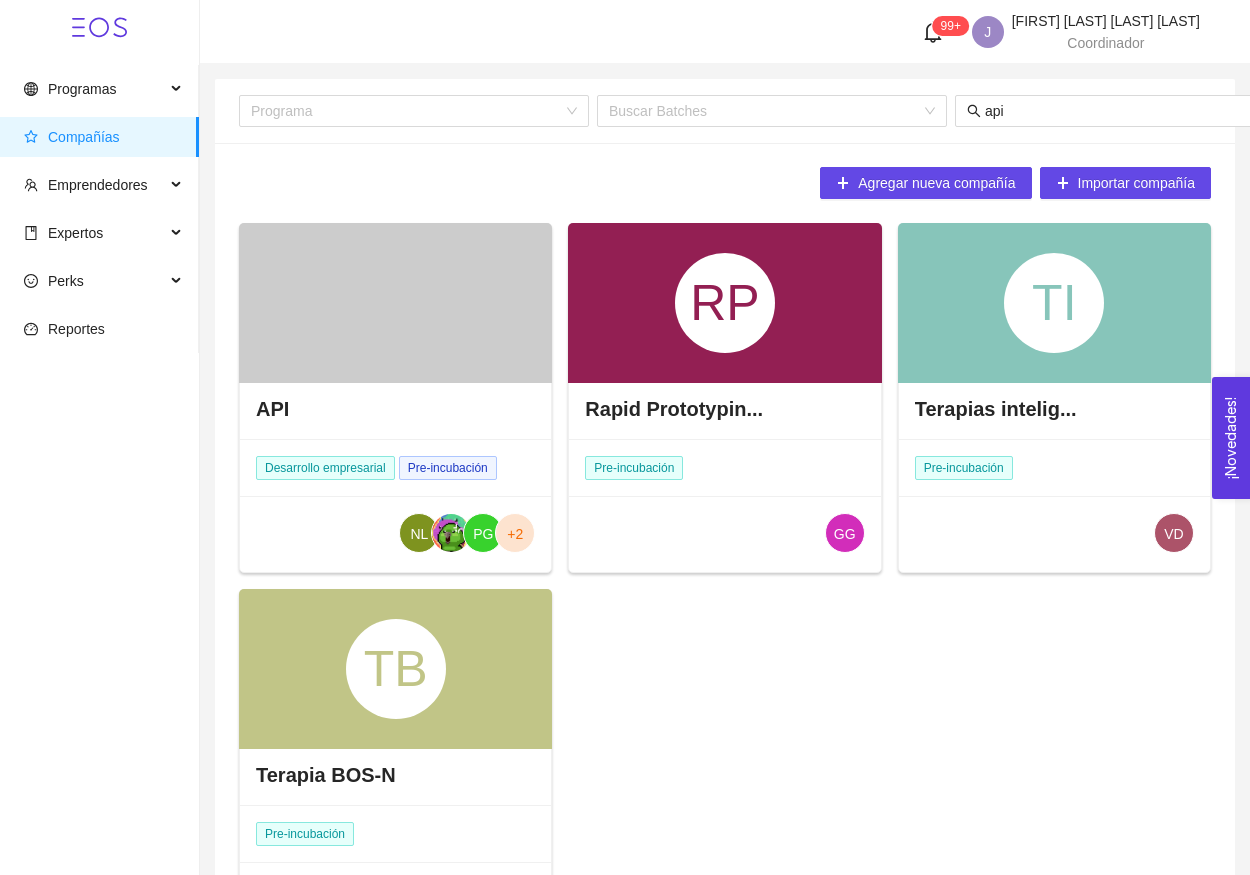 click at bounding box center [395, 303] 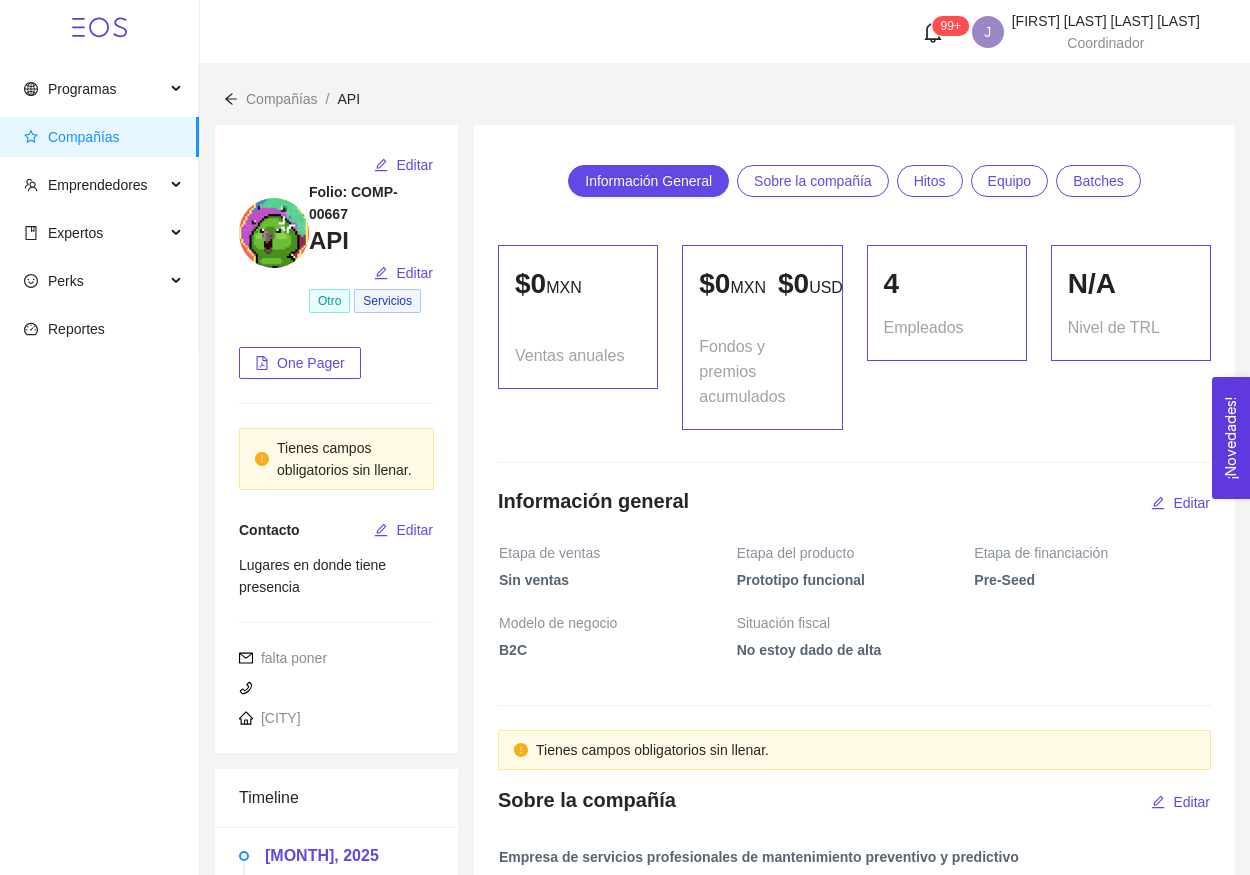 scroll, scrollTop: 0, scrollLeft: 0, axis: both 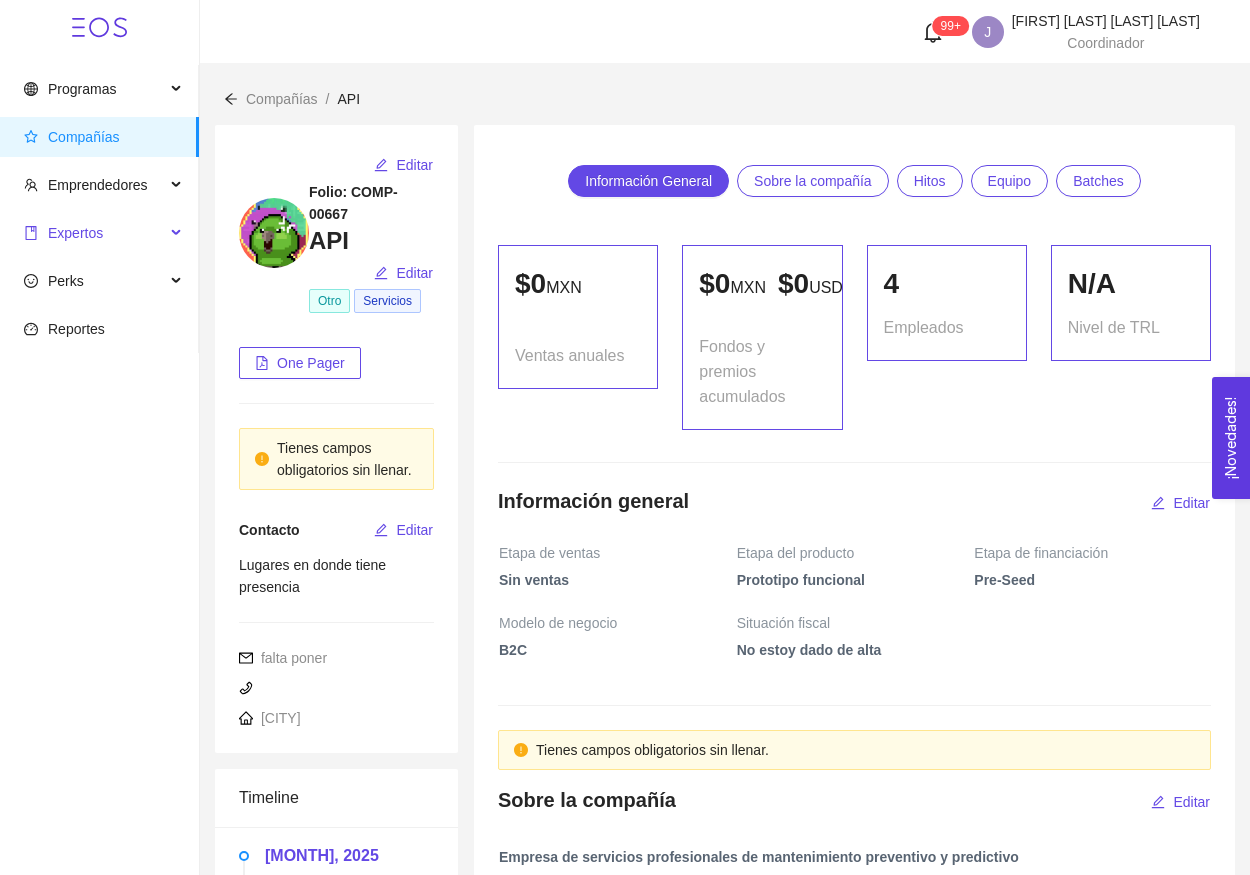 click on "Expertos" at bounding box center [94, 233] 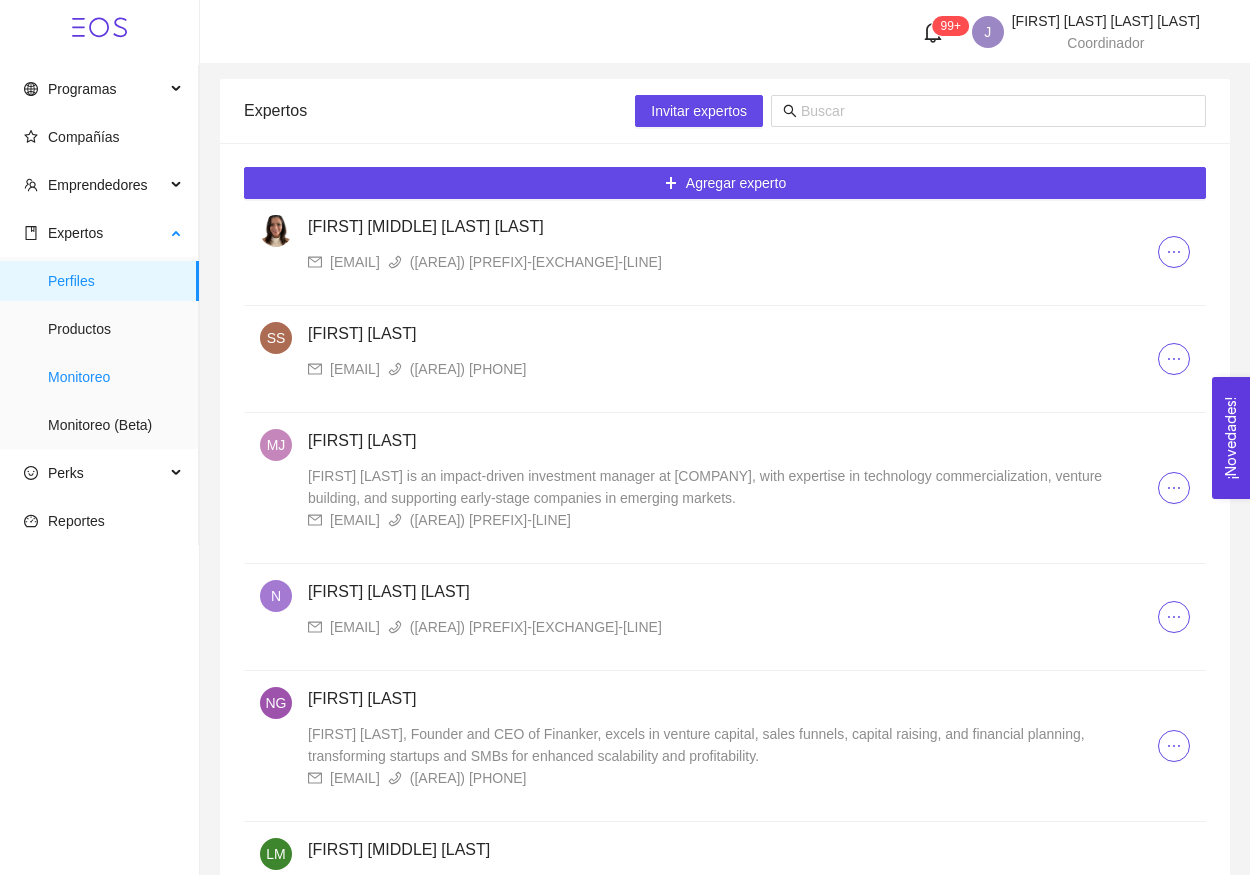 click on "Monitoreo" at bounding box center [115, 377] 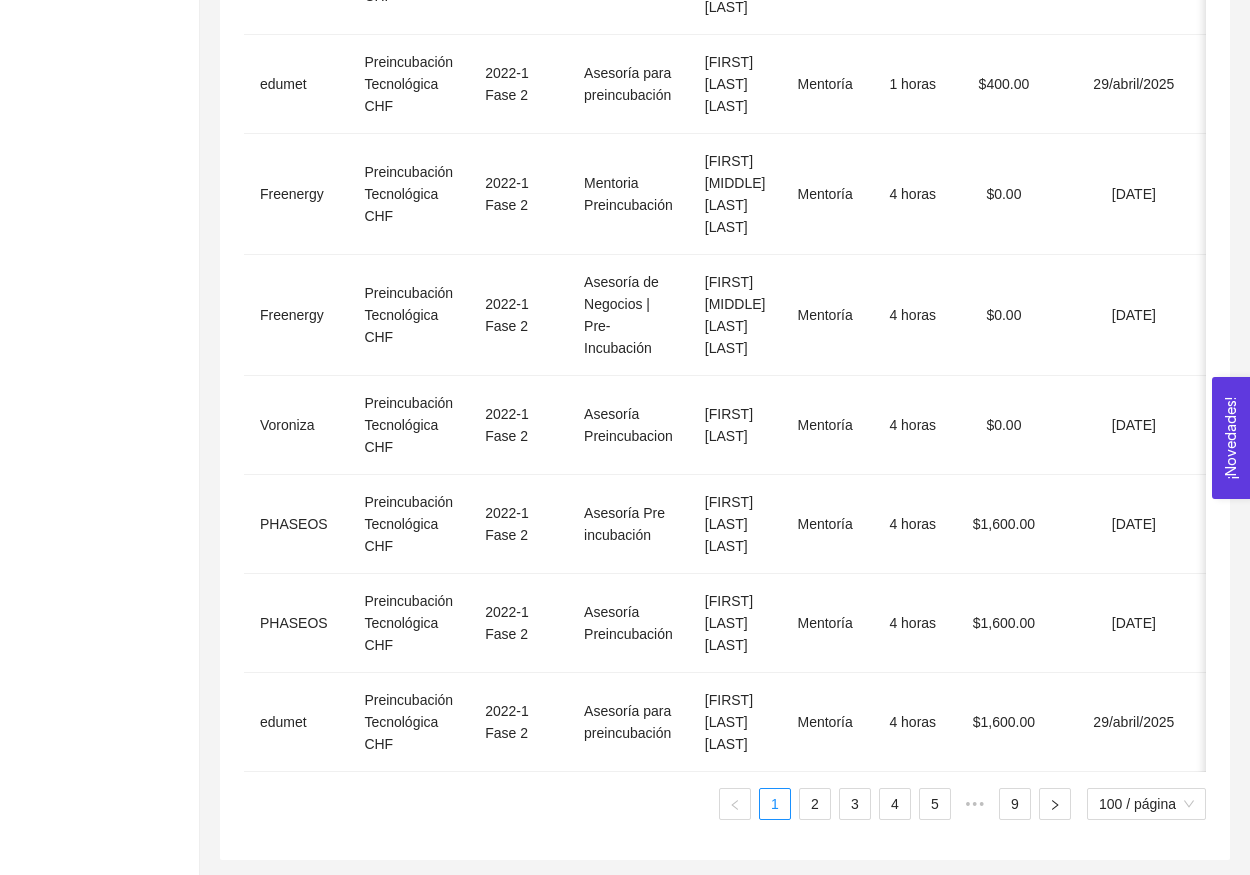 scroll, scrollTop: 913, scrollLeft: 0, axis: vertical 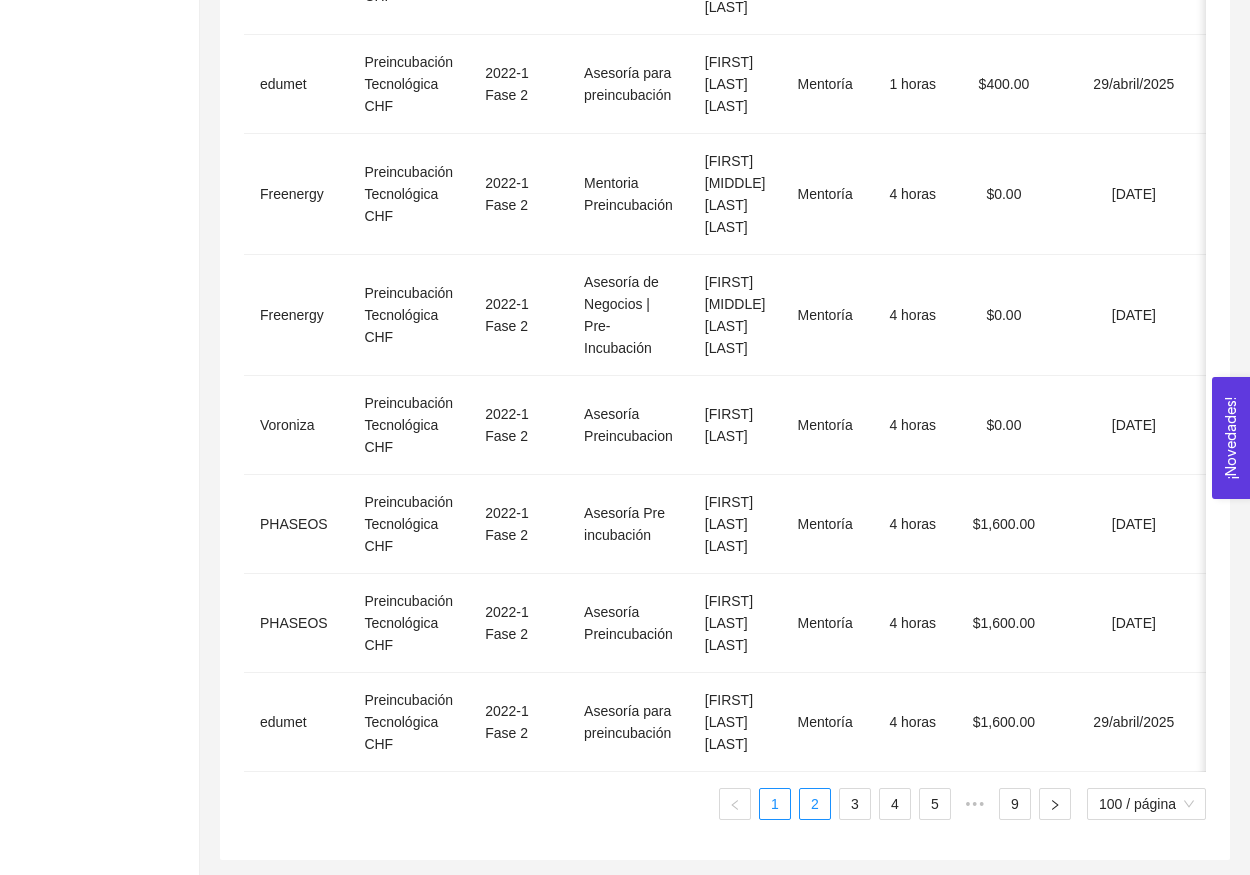 click on "2" at bounding box center (815, 804) 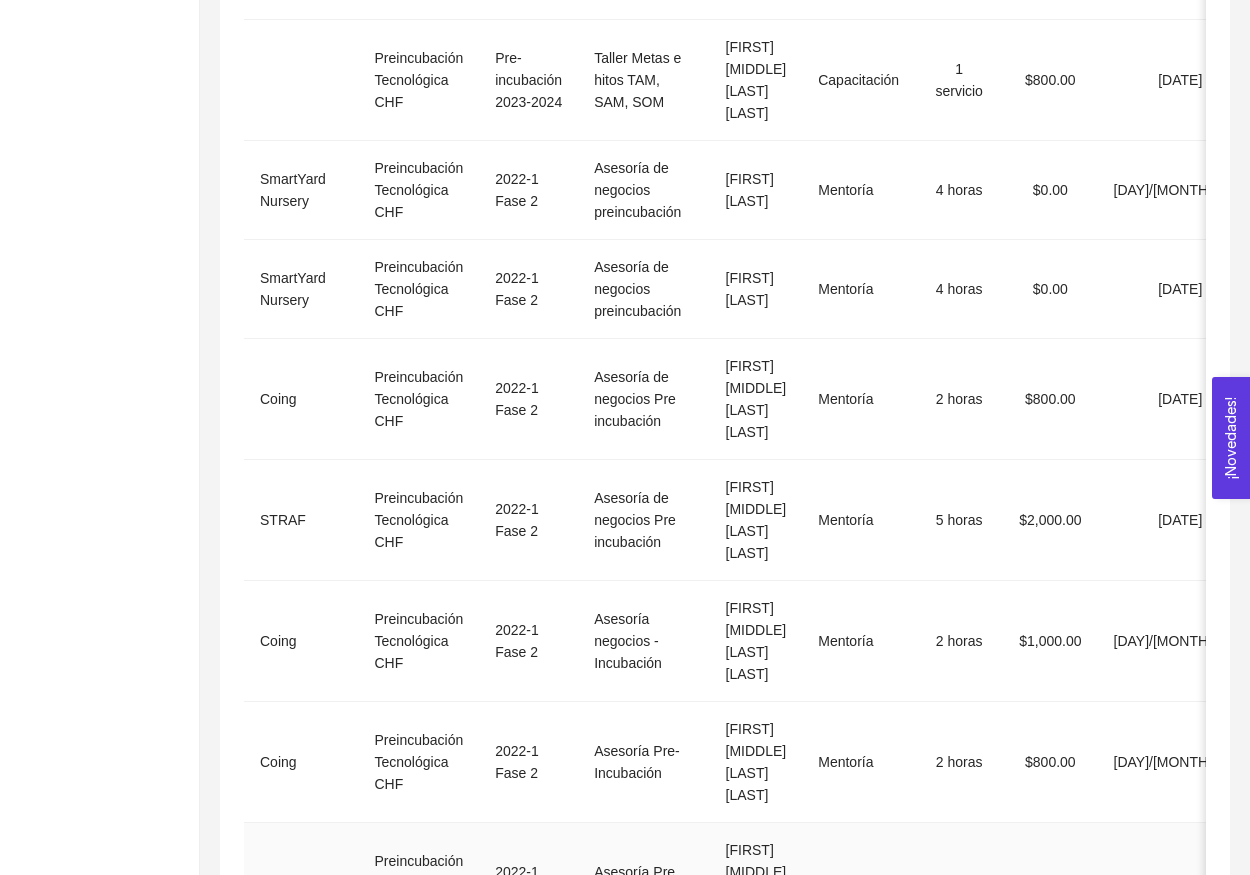 click on "Compañía Programa Batch Producto Experto Tipo de producto Cantidad Costo total Fecha de asignación Fecha de aceptación Fecha límite de consumo Estado                         Wilibots Preincubación Tecnológica CHF 2022-1 Fase 2 Asesoría Pre Incubación [FIRST] [MIDDLE] [LAST] [LAST] Mentoría 4 horas $1,600.00 [DAY]/[MONTH]/2024 Sin fecha [DAY]/[MONTH]/2024 Asignación vencida Localwise México Preincubación Tecnológica CHF 2022-1 Fase 2 1-on-1 Advisory [FIRST] [LAST] [LAST] Servicio 1 horas $400.00 [DAY]/[MONTH]/2024 [DAY]/[MONTH]/2024 [DAY]/[MONTH]/2024 Pagado Ecupon app Preincubación Tecnológica CHF 2022-1 Fase 2 Servicio especial pre-incubación EBT | PITCH  [FIRST] [LAST] [LAST] Servicio 1 horas $400.00 [DAY]/[MONTH]/2024 [DAY]/[MONTH]/2024 [DAY]/[MONTH]/2024 Pagado Eqkor Industrial Supplier Preincubación Tecnológica CHF 2022-1 Fase 2 Deck - Diseño de presentación MVP [FIRST] [LAST] [LAST] Servicio 1 horas $2,000.00 [DAY]/[MONTH]/2024 [DAY]/[MONTH]/2024 [DAY]/[MONTH]/2024 Pagado Servicio 1 2" at bounding box center [725, 2442] 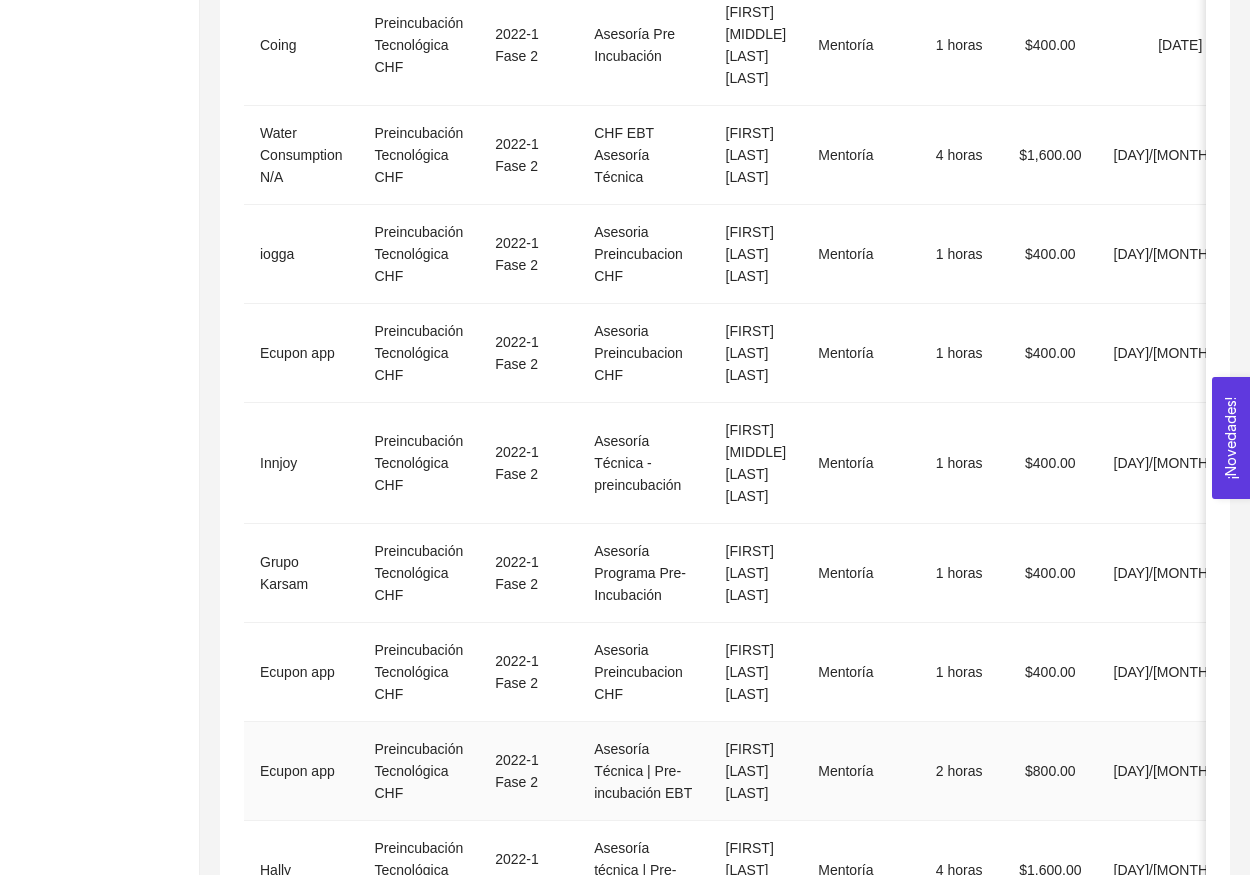 scroll, scrollTop: 1821, scrollLeft: 0, axis: vertical 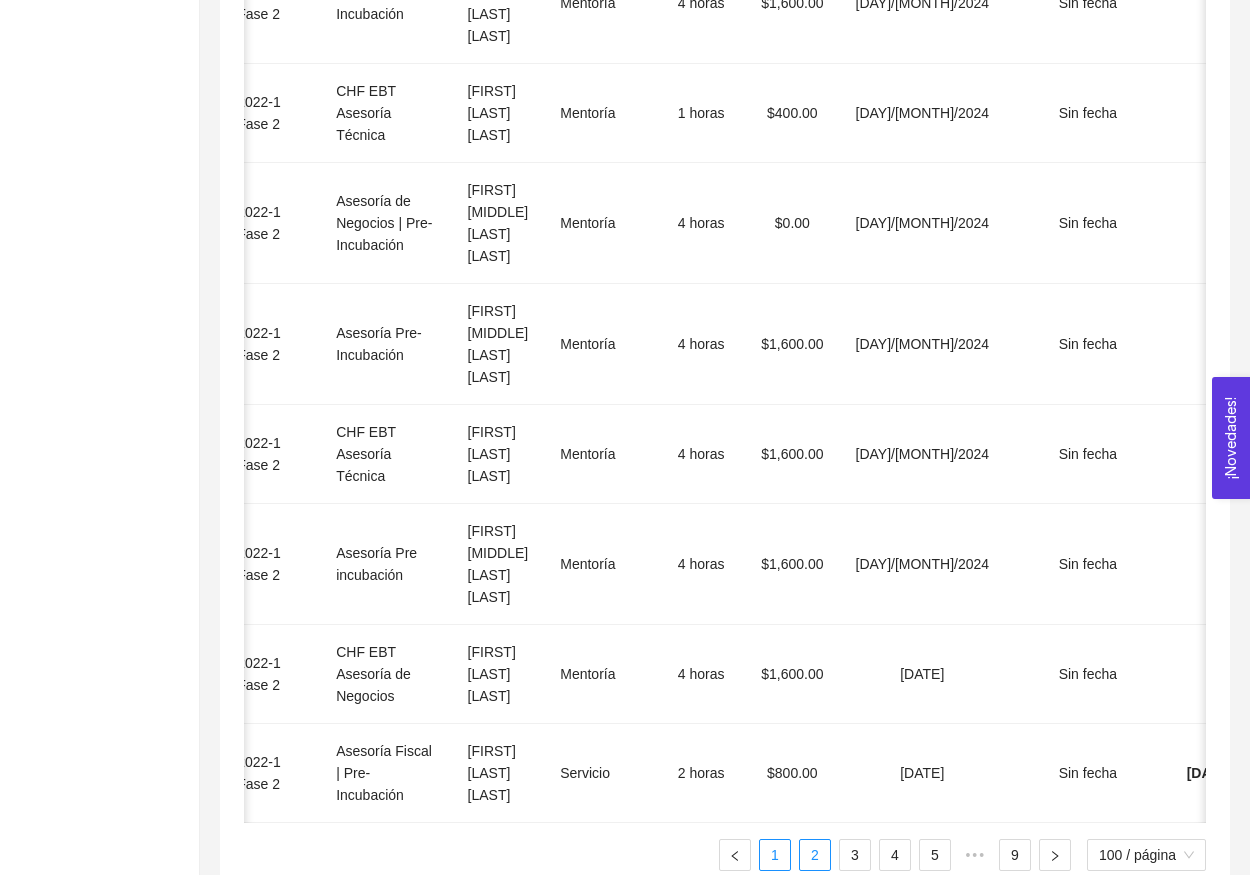 click on "1" at bounding box center (775, 855) 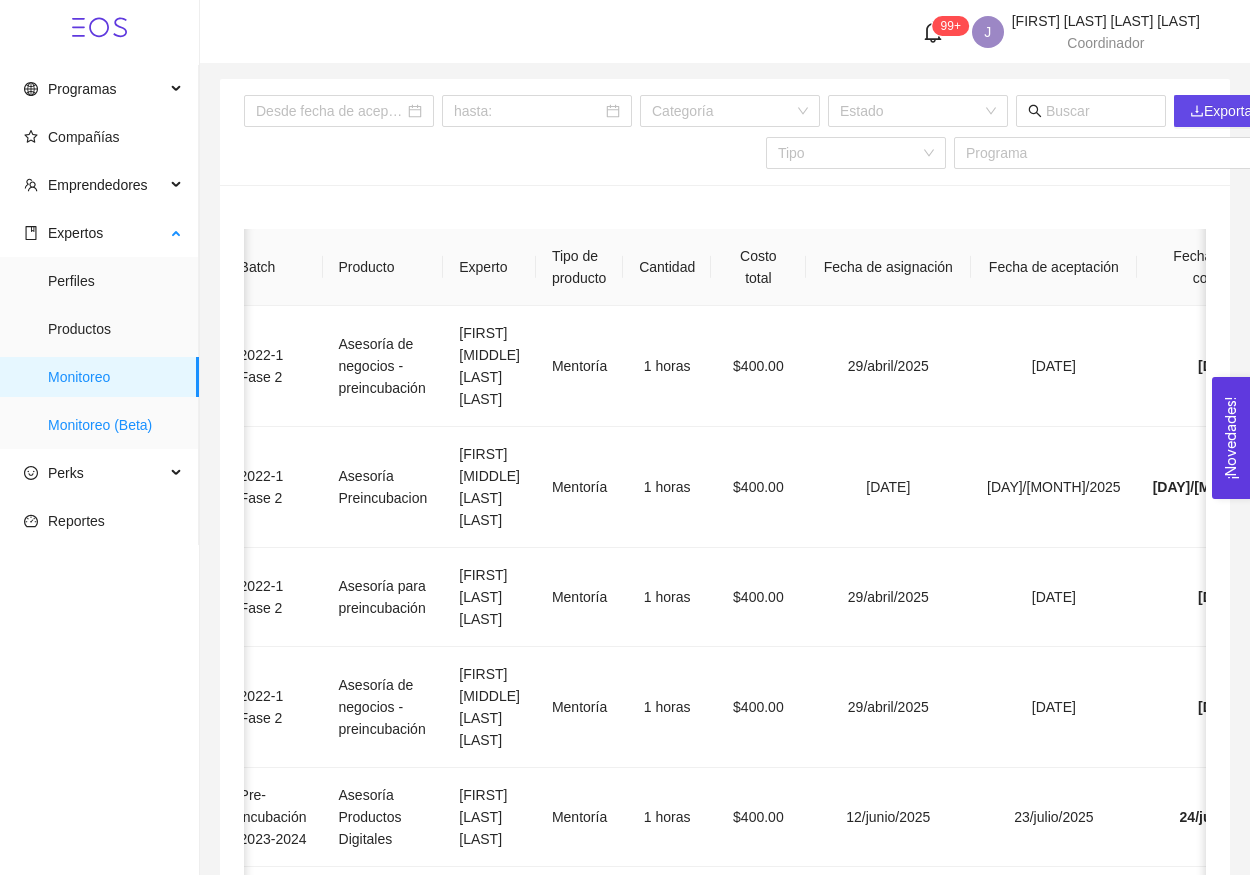 click on "Monitoreo (Beta)" at bounding box center (115, 425) 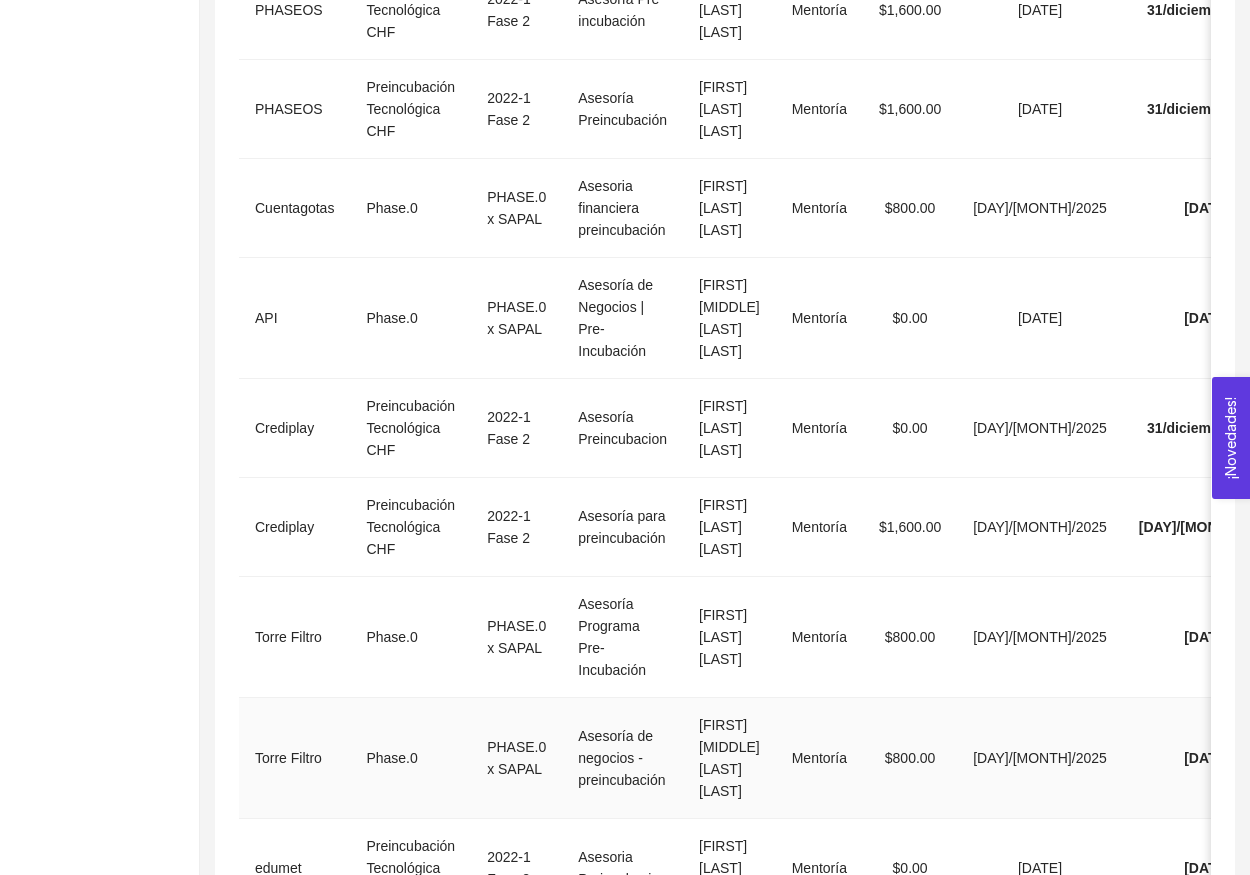 click on "Asesoría de negocios -preincubación" at bounding box center (622, 758) 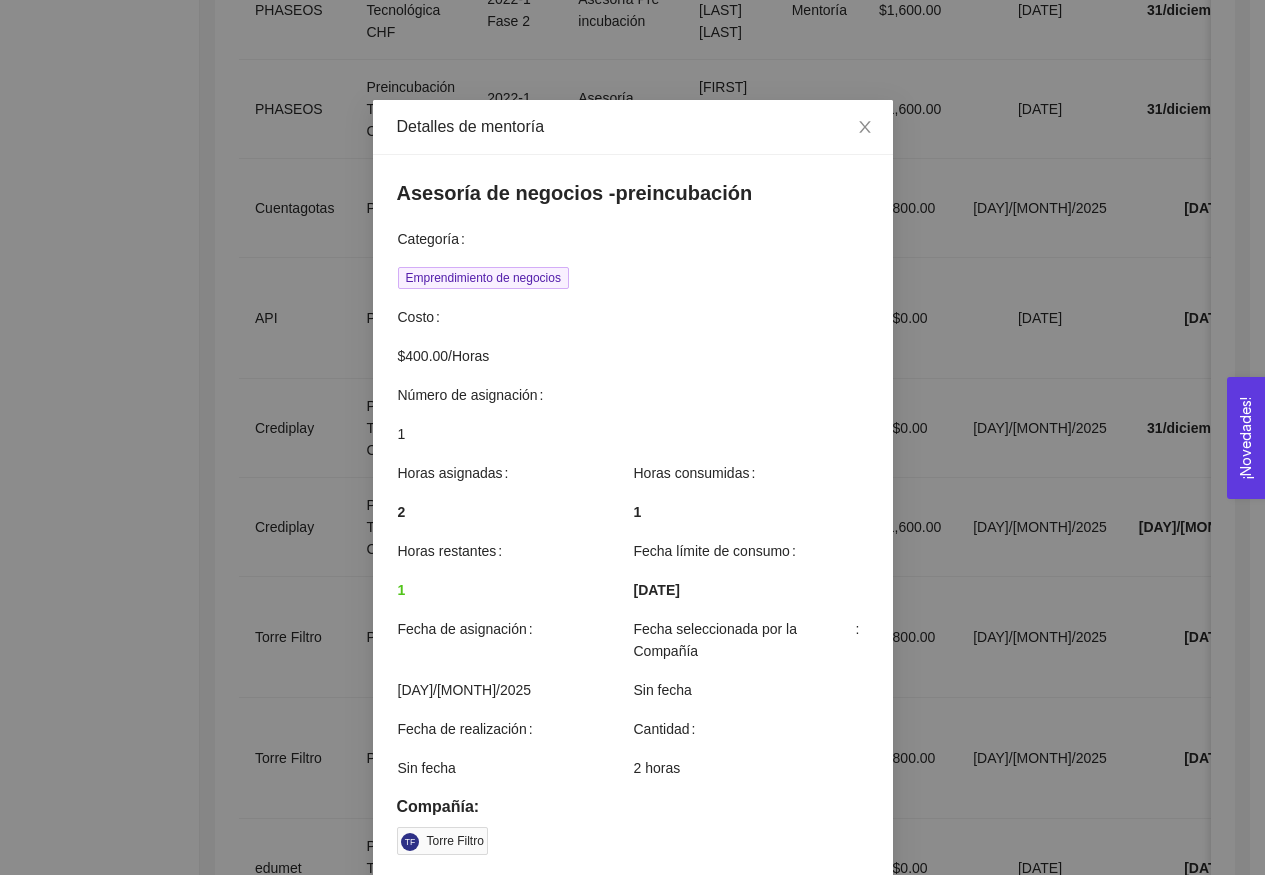 click on "Detalles de mentoría Asesoría de negocios -preincubación Categoría Emprendimiento de negocios Costo $400.00  /   Horas Número de asignación 1 Horas asignadas Horas consumidas 2 1 Horas restantes Fecha límite de consumo 1 [DAY]/[MONTH]/2025 Fecha de asignación Fecha seleccionada por la Compañía [DAY]/[MONTH]/2025 Sin fecha Fecha de realización Cantidad Sin fecha 2 horas Compañía: TF Torre Filtro  Teléfono Correo [PHONE] Experto: [FIRST] [MIDDLE] [LAST] Teléfono Correo [PHONE] rocio.ramirez@tec.mx Coordinador de programa Teléfono Correo [PHONE] anasofia.contreras@tec.mx Cancelar asignación" at bounding box center (632, 437) 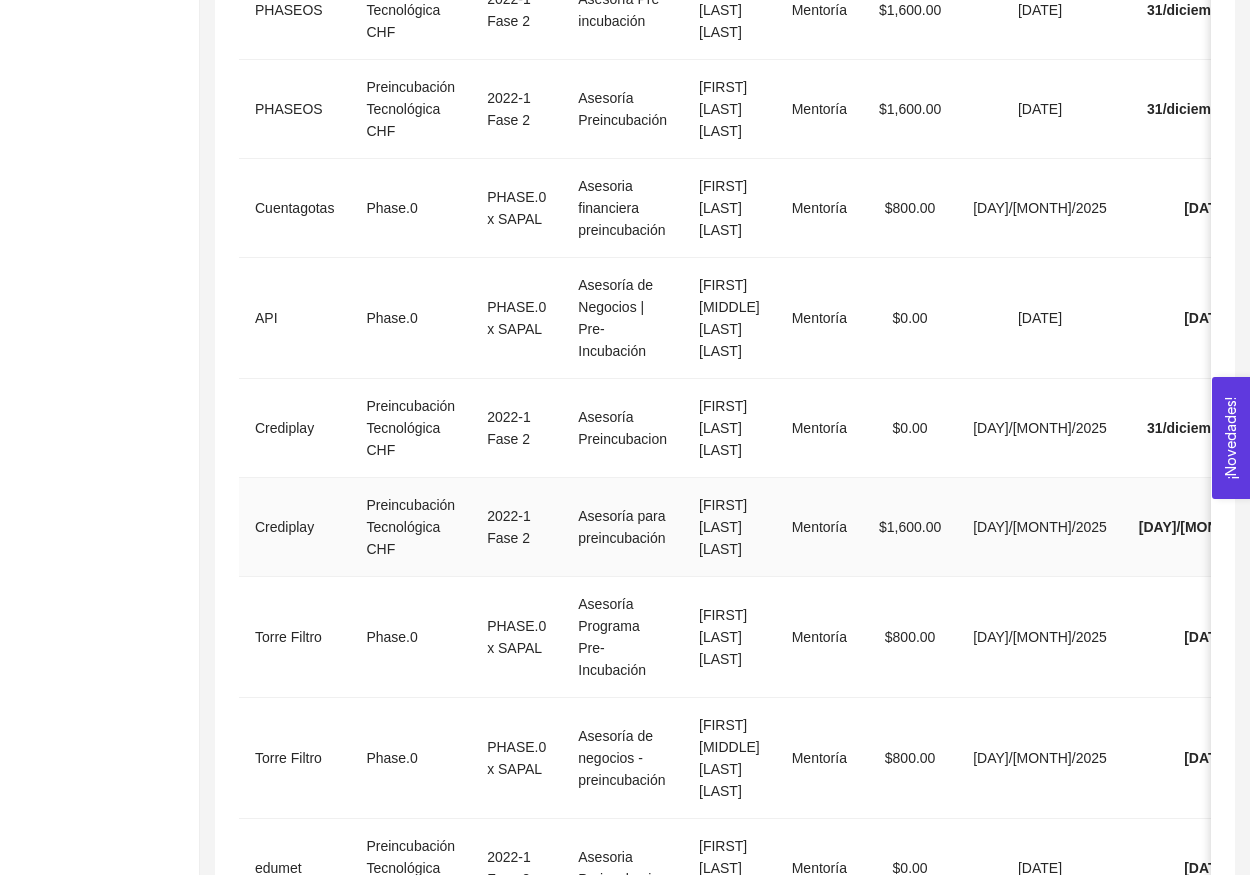click on "Mentoría" at bounding box center (819, 527) 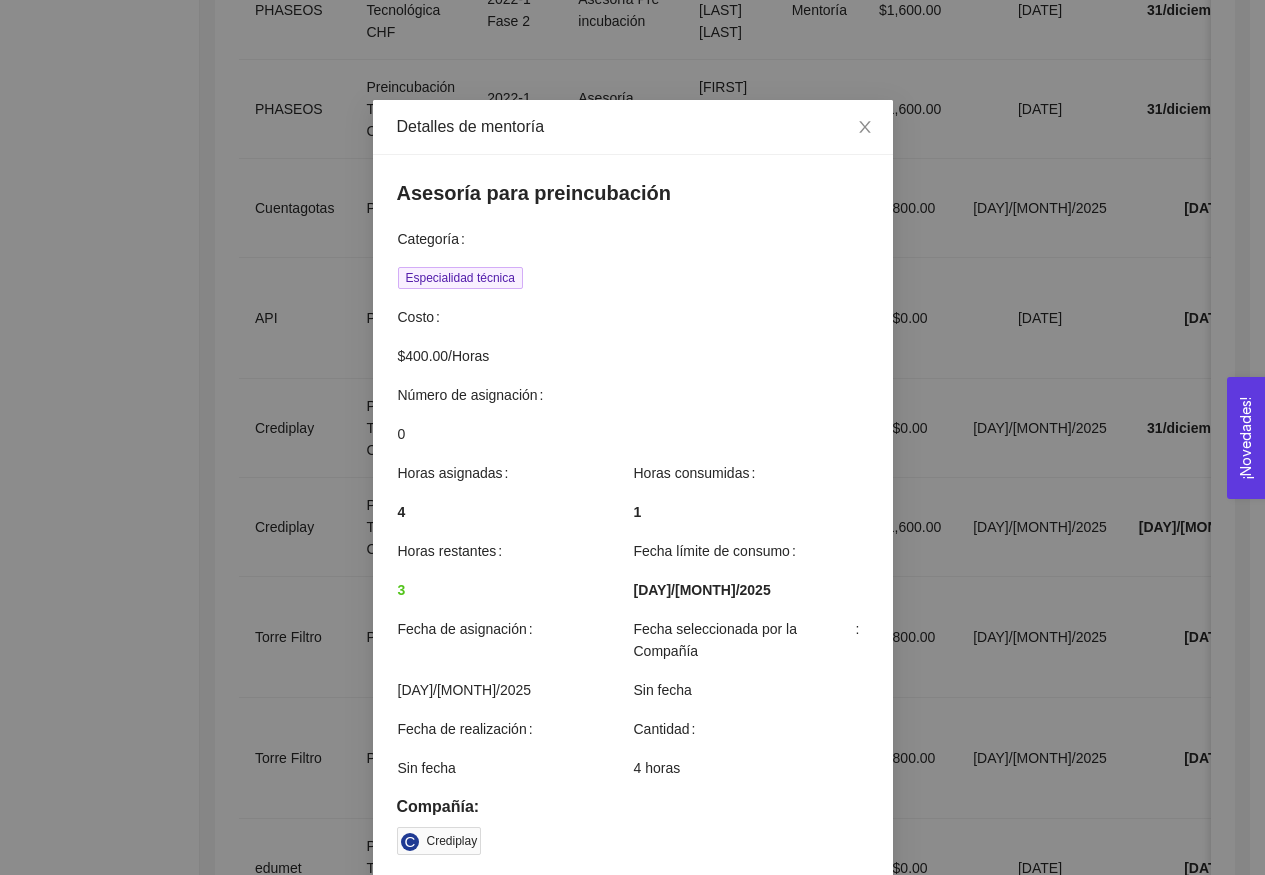 click on "Detalles de mentoría Asesoría para preincubación Categoría Especialidad técnica Costo $400.00 / Horas Número de asignación 0 Horas asignadas Horas consumidas 4 1 Horas restantes Fecha límite de consumo 3 31/[MONTH]/2025 Fecha de asignación Fecha seleccionada por la Compañía 03/[MONTH]/2025 Sin fecha Fecha de realización Cantidad Sin fecha 4 horas Compañía: C Crediplay Teléfono Correo N/A N/A Experto: [FIRST] [LAST] Teléfono Correo ([AREA]) [PHONE] [EMAIL] Coordinador de programa Teléfono Correo [PHONE] [EMAIL] Cancelar asignación" at bounding box center (632, 437) 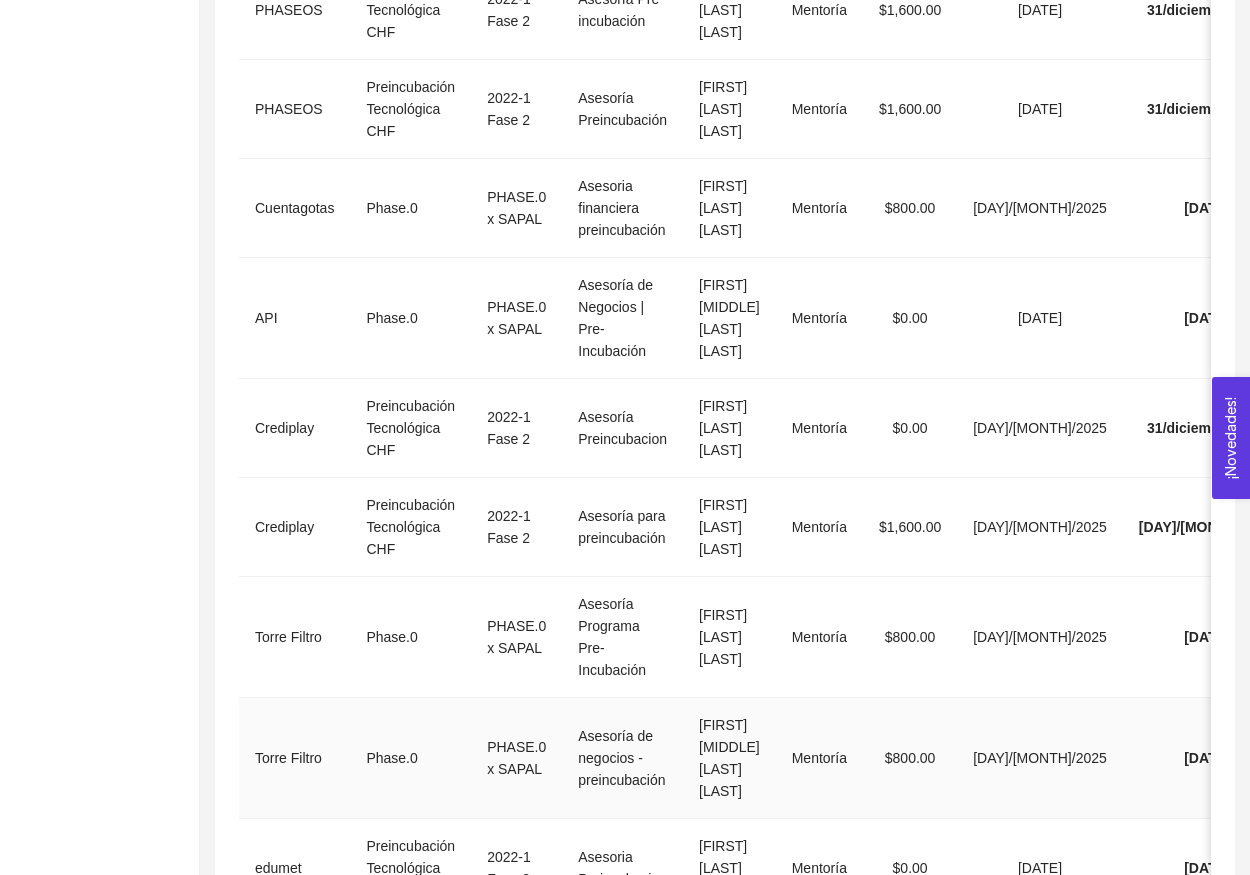 click on "Mentoría" at bounding box center [819, 758] 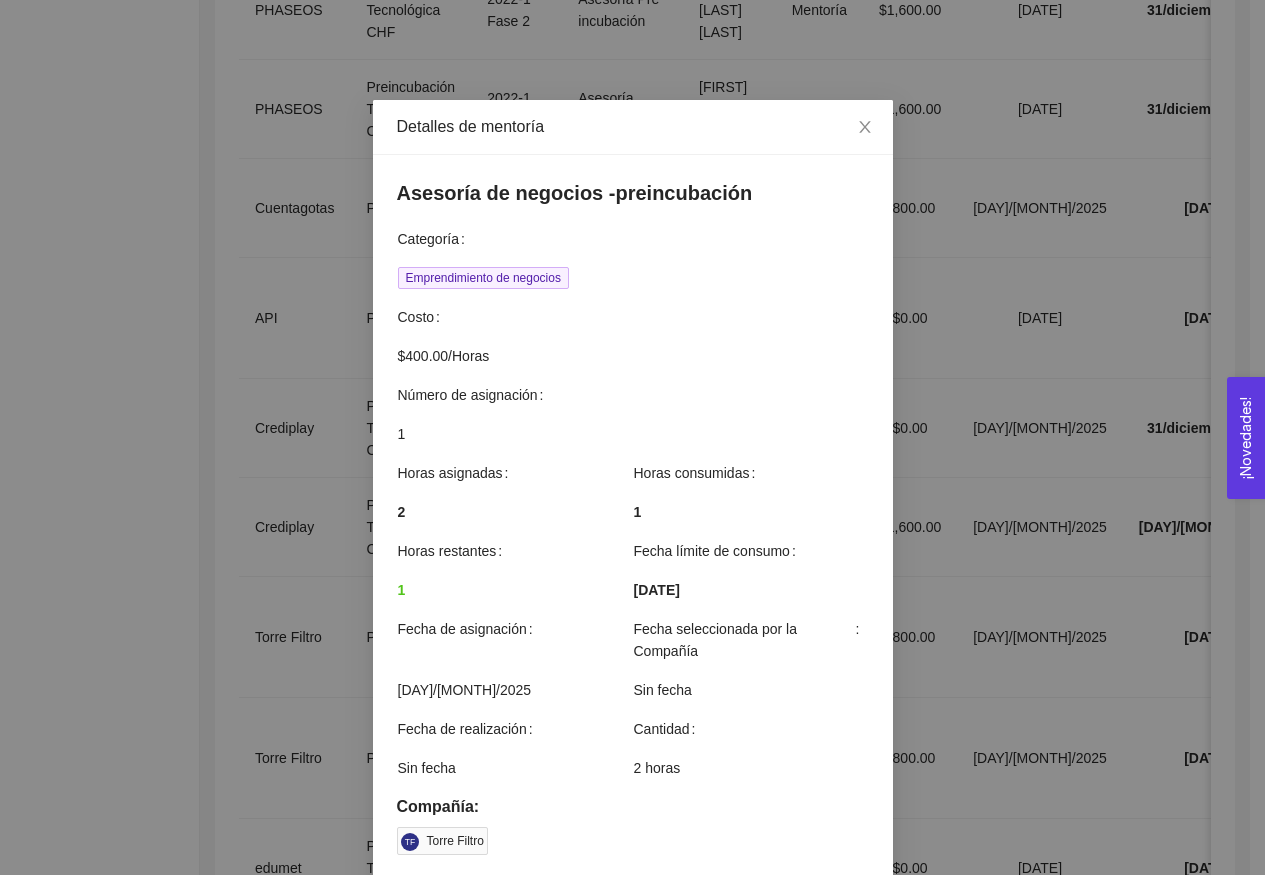 click on "Detalles de mentoría Asesoría de negocios -preincubación Categoría Emprendimiento de negocios Costo $400.00  /   Horas Número de asignación 1 Horas asignadas Horas consumidas 2 1 Horas restantes Fecha límite de consumo 1 [DAY]/[MONTH]/2025 Fecha de asignación Fecha seleccionada por la Compañía [DAY]/[MONTH]/2025 Sin fecha Fecha de realización Cantidad Sin fecha 2 horas Compañía: TF Torre Filtro  Teléfono Correo [PHONE] Experto: [FIRST] [MIDDLE] [LAST] Teléfono Correo [PHONE] rocio.ramirez@tec.mx Coordinador de programa Teléfono Correo [PHONE] anasofia.contreras@tec.mx Cancelar asignación" at bounding box center [632, 437] 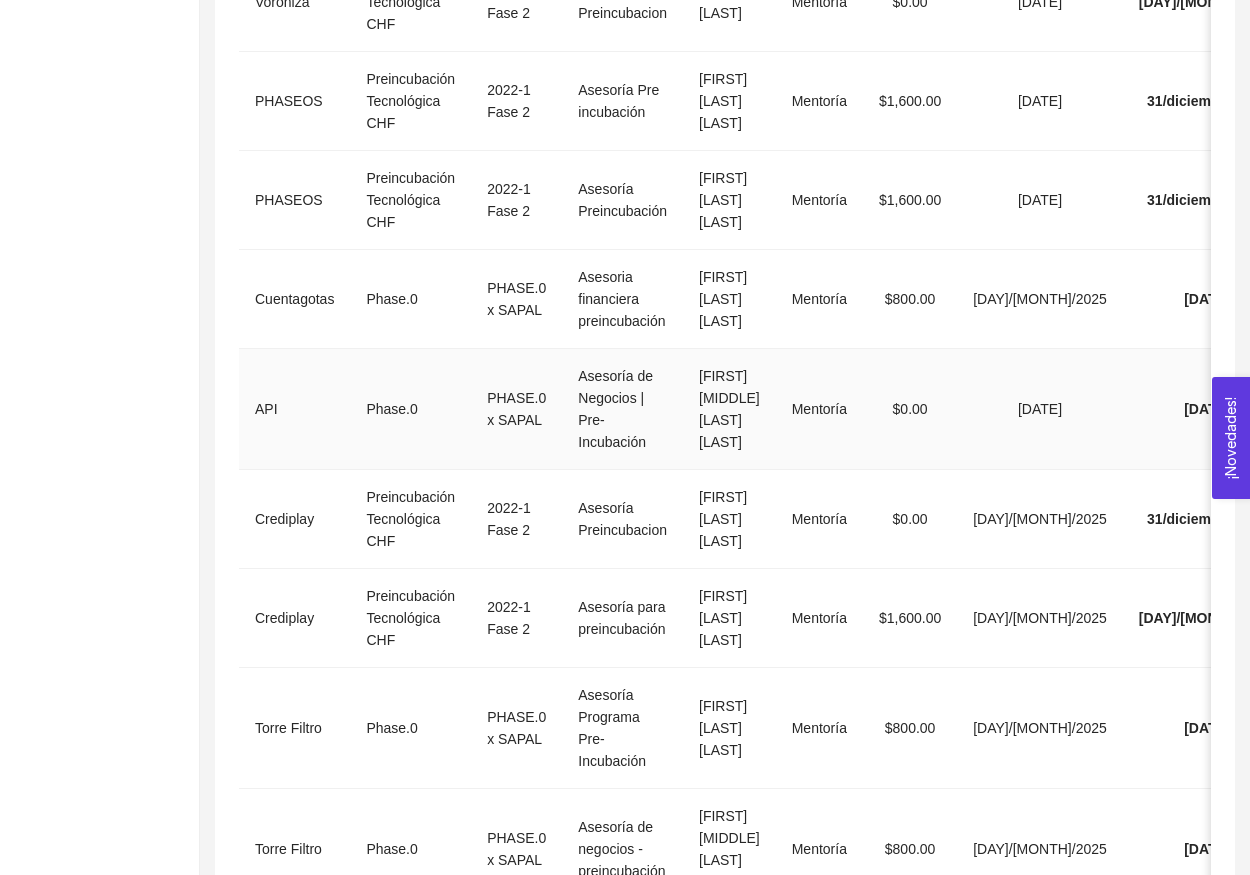 click on "Mentoría" at bounding box center (819, 409) 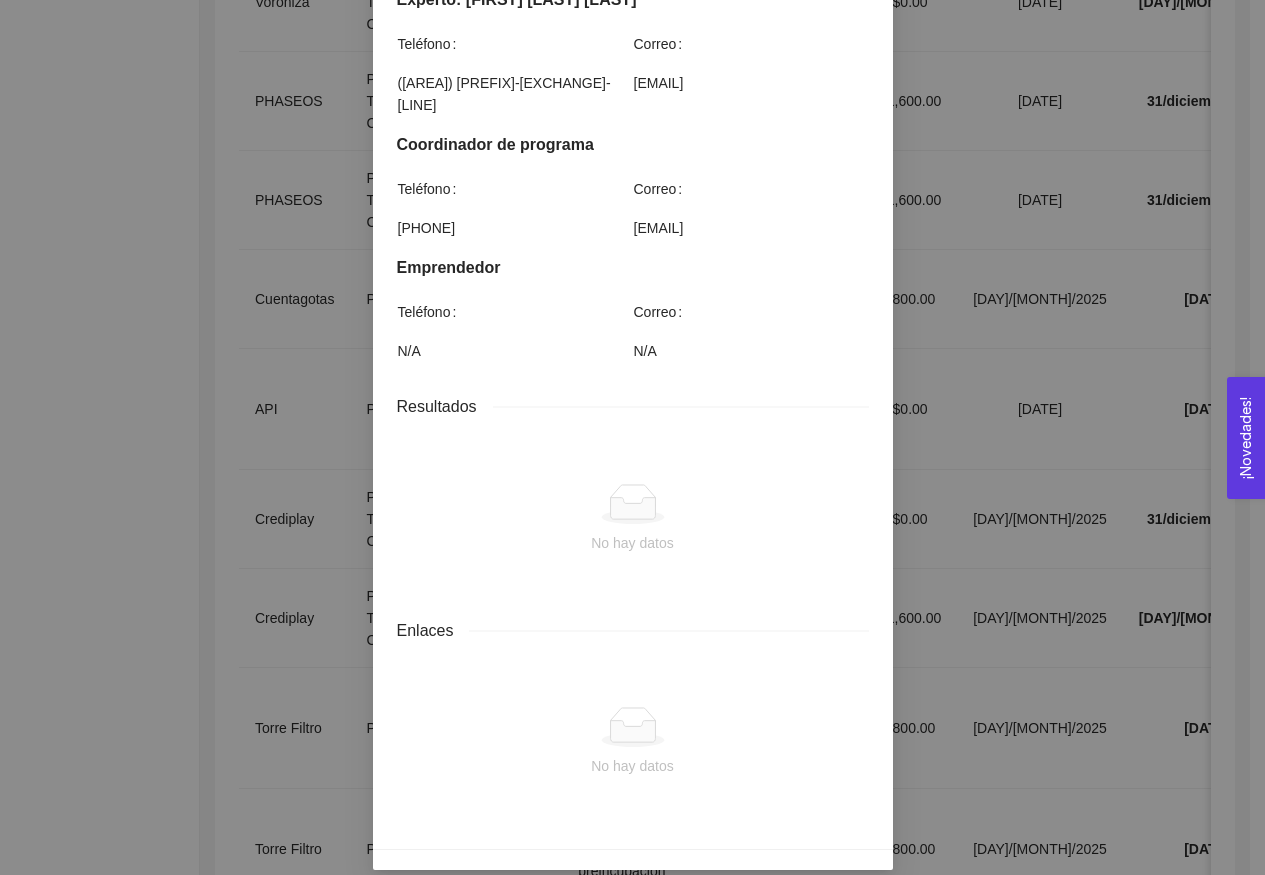 click on "Detalles de mentoría Asesoría de Negocios | Pre-Incubación Categoría Emprendimiento de negocios Costo $0.00 / Horas Número de asignación 1 Horas asignadas Horas consumidas 2 N/A Horas restantes Fecha límite de consumo 2 31/[MONTH]/2025 Fecha de asignación Fecha seleccionada por la Compañía 04/[MONTH]/2025 Sin fecha Fecha de realización Cantidad Sin fecha 2 horas Compañía: A API Teléfono Correo N/A falta poner Experto: [FIRST] [LAST] Teléfono Correo ([AREA]) [PHONE] [EMAIL] Coordinador de programa Teléfono Correo [PHONE] [EMAIL] Emprendedor Teléfono Correo N/A N/A Resultados No hay datos Enlaces No hay datos" at bounding box center (632, 437) 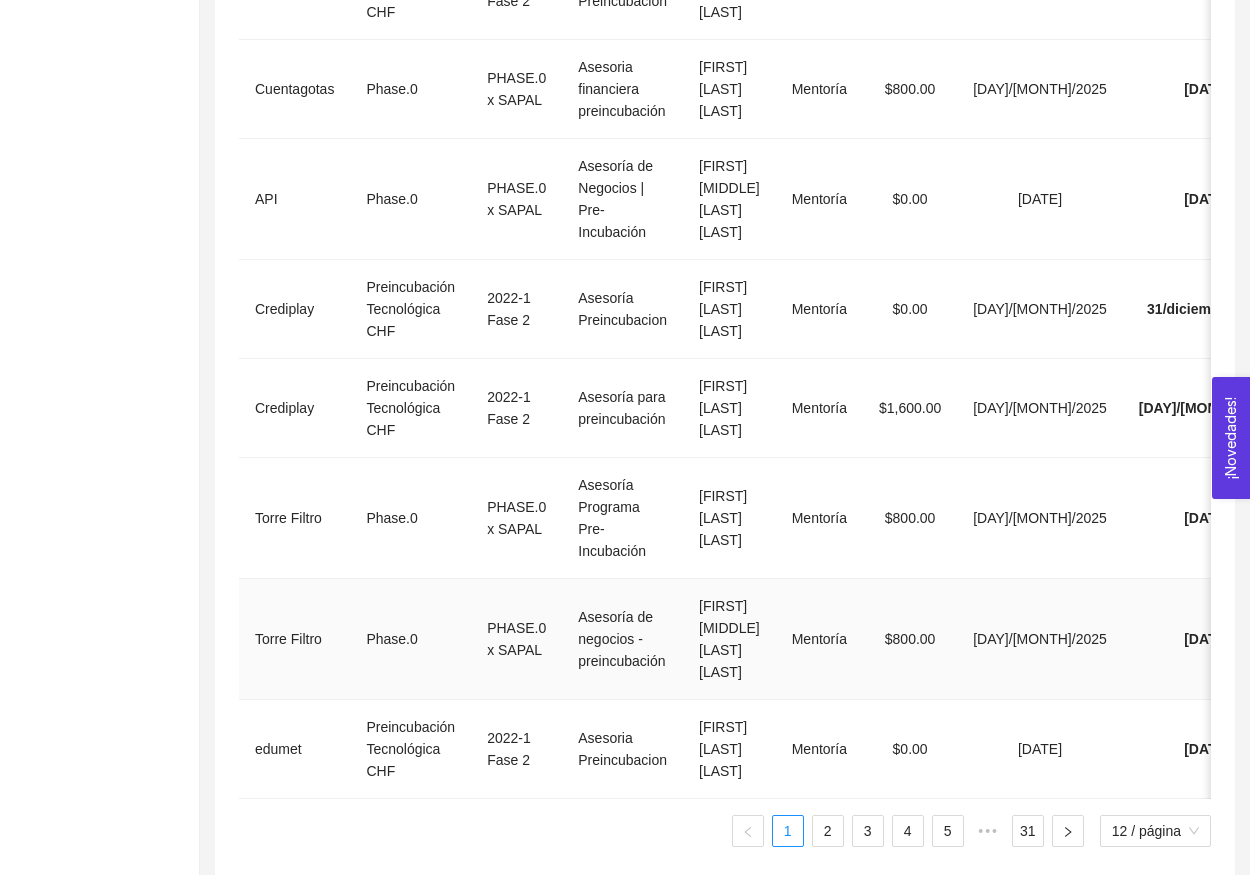 scroll, scrollTop: 840, scrollLeft: 0, axis: vertical 